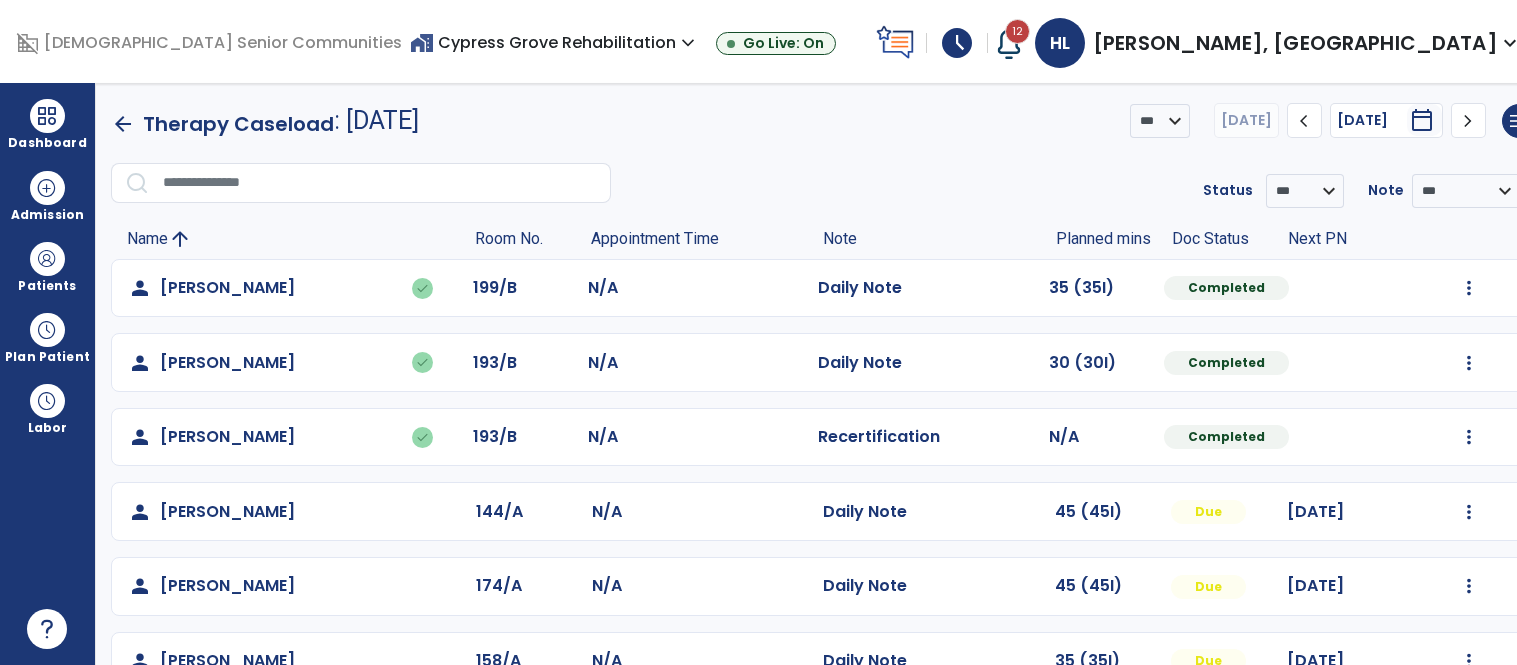 scroll, scrollTop: 0, scrollLeft: 0, axis: both 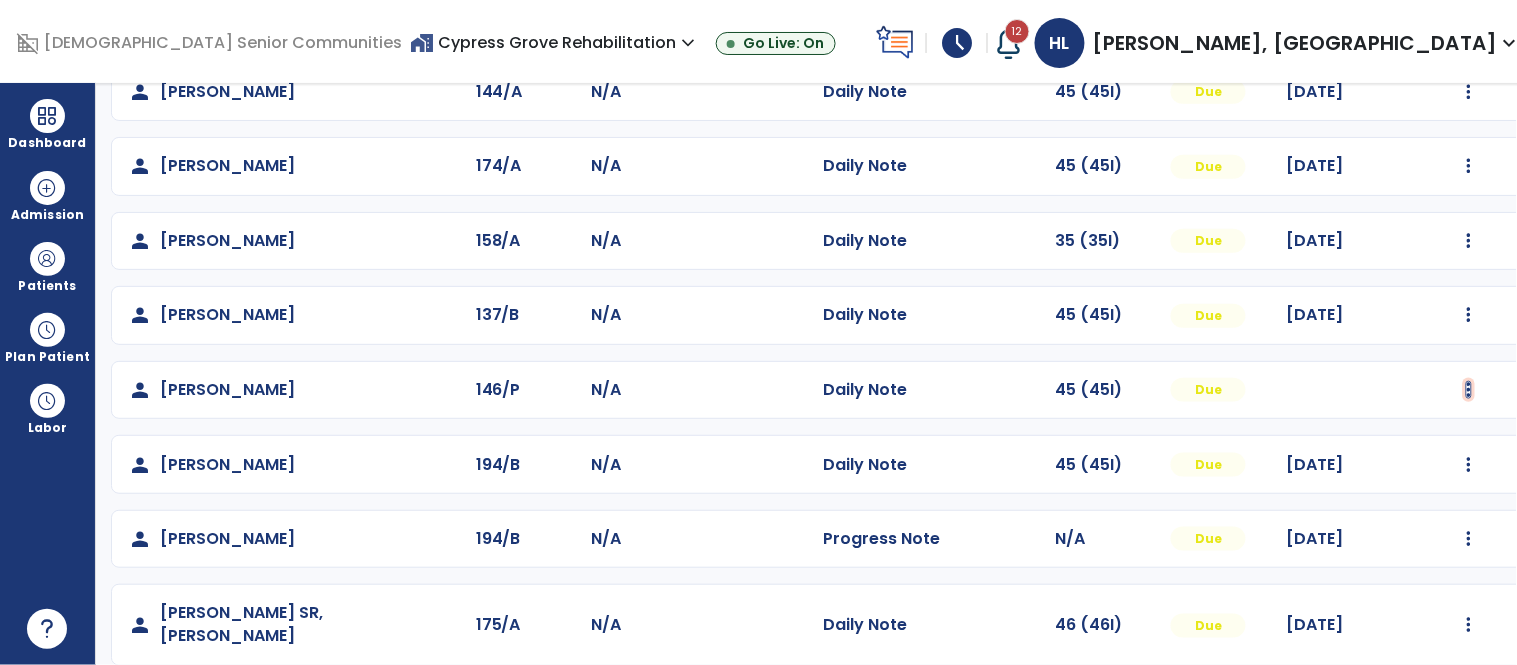 click at bounding box center [1469, -132] 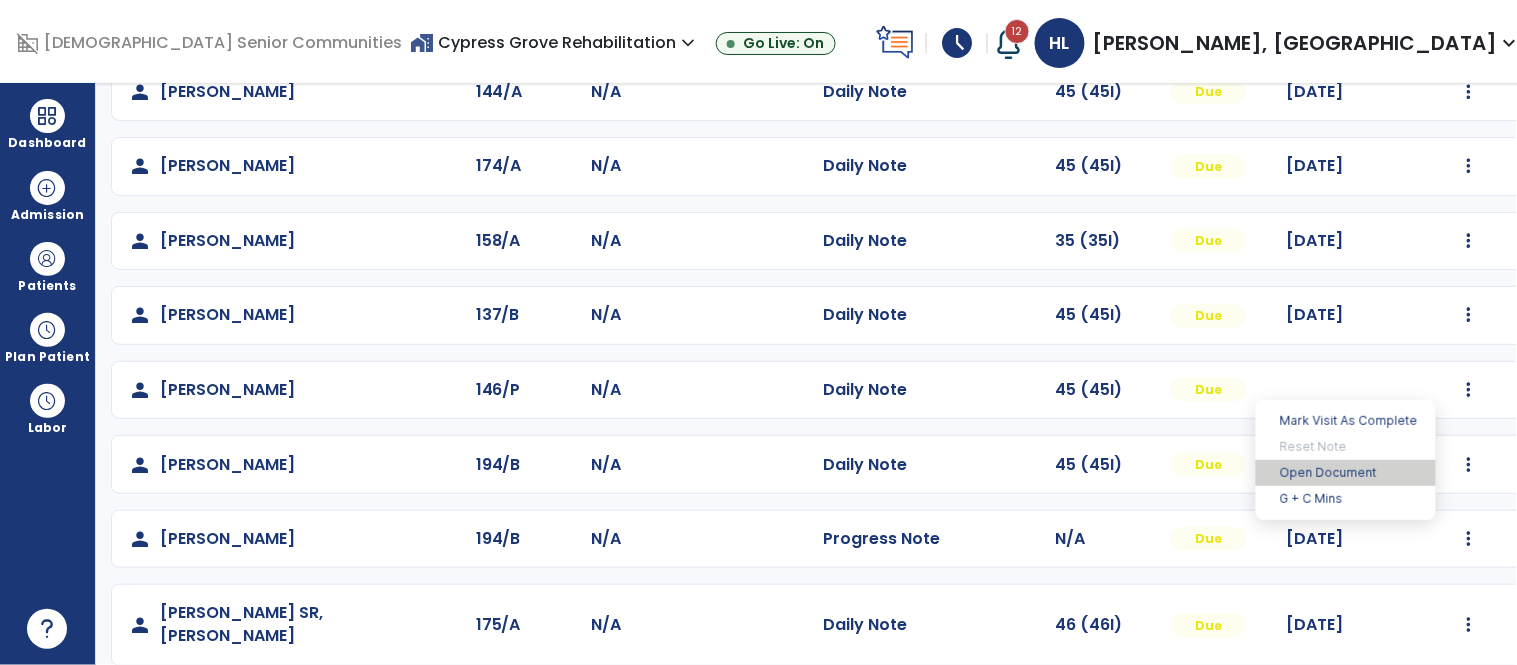 click on "Open Document" at bounding box center [1346, 473] 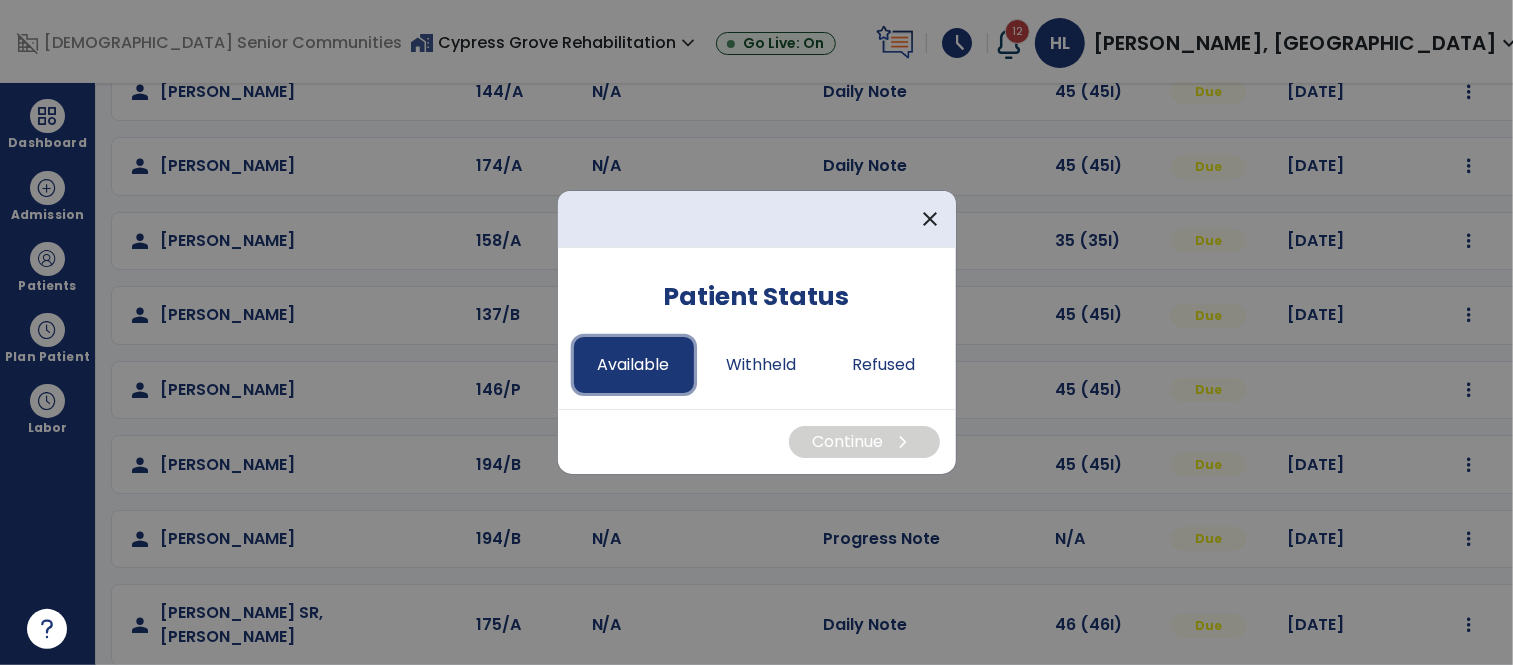 click on "Available" at bounding box center (634, 365) 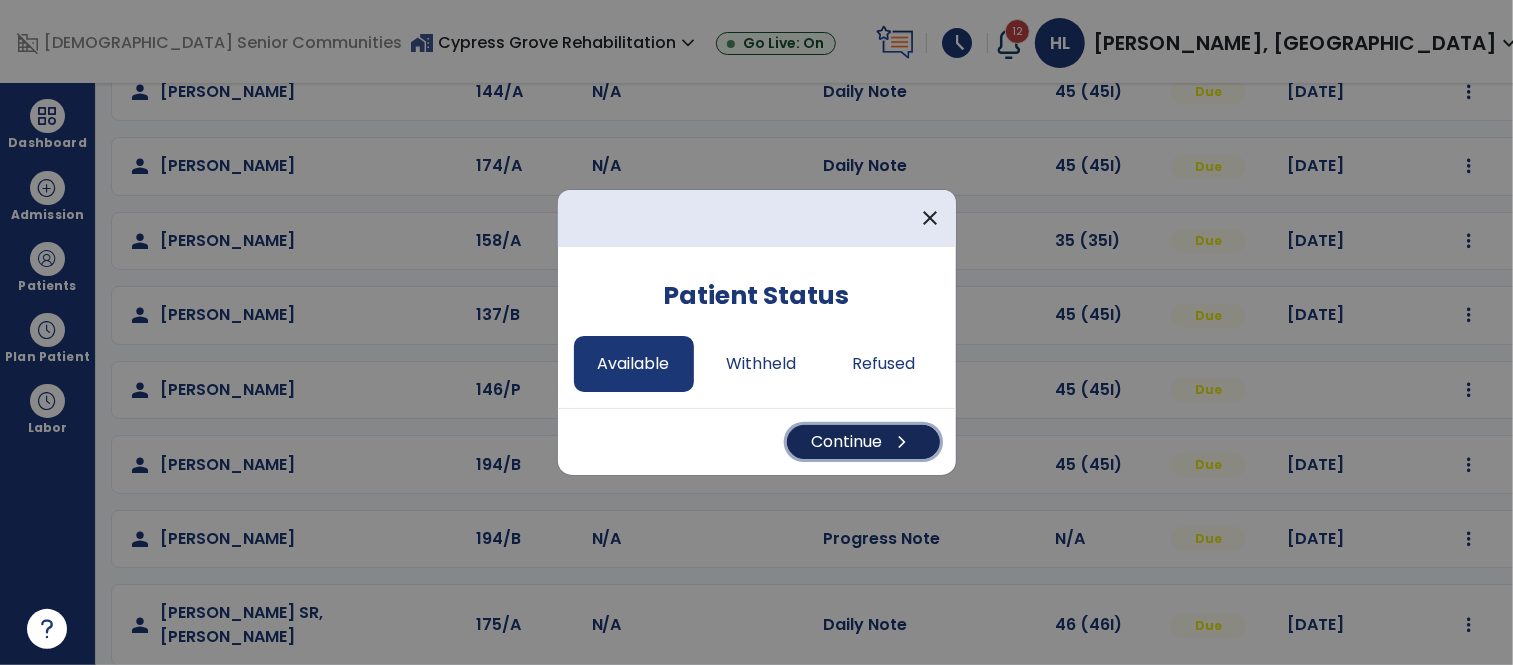 click on "Continue   chevron_right" at bounding box center (863, 442) 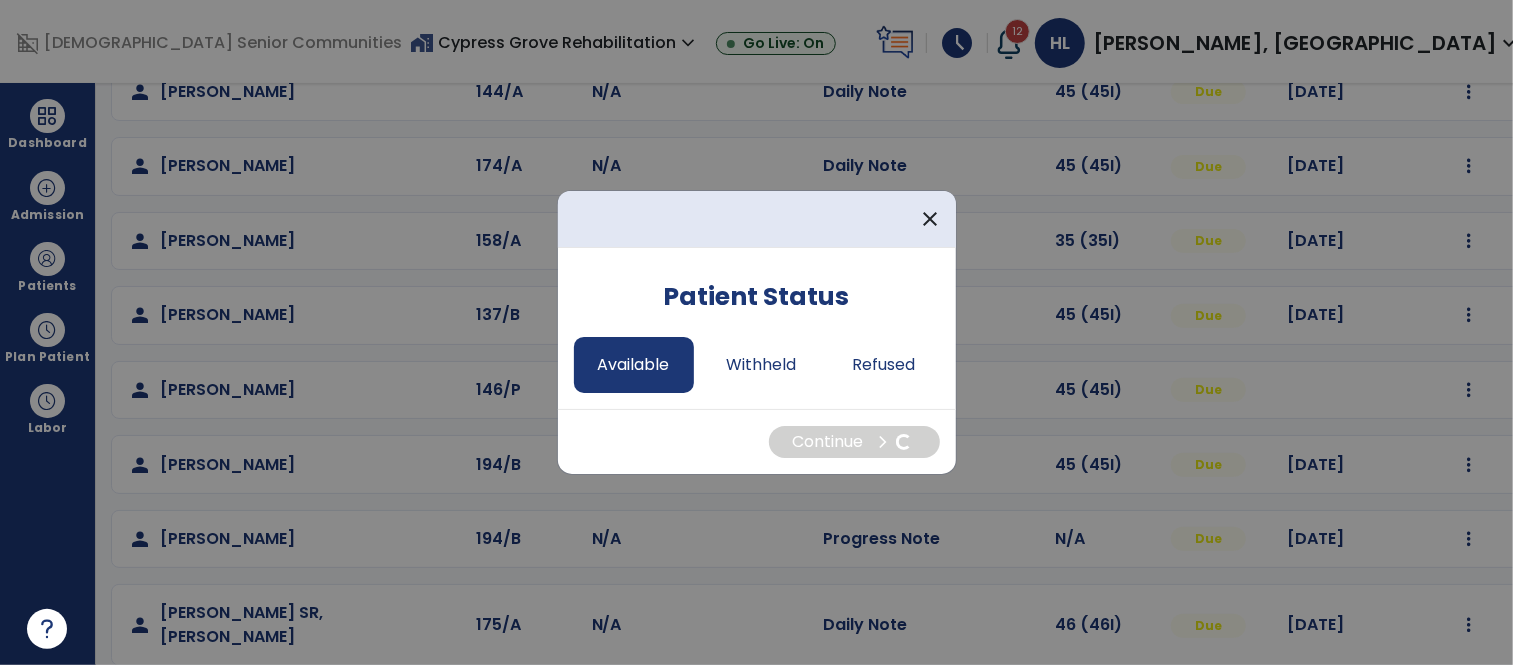 select on "*" 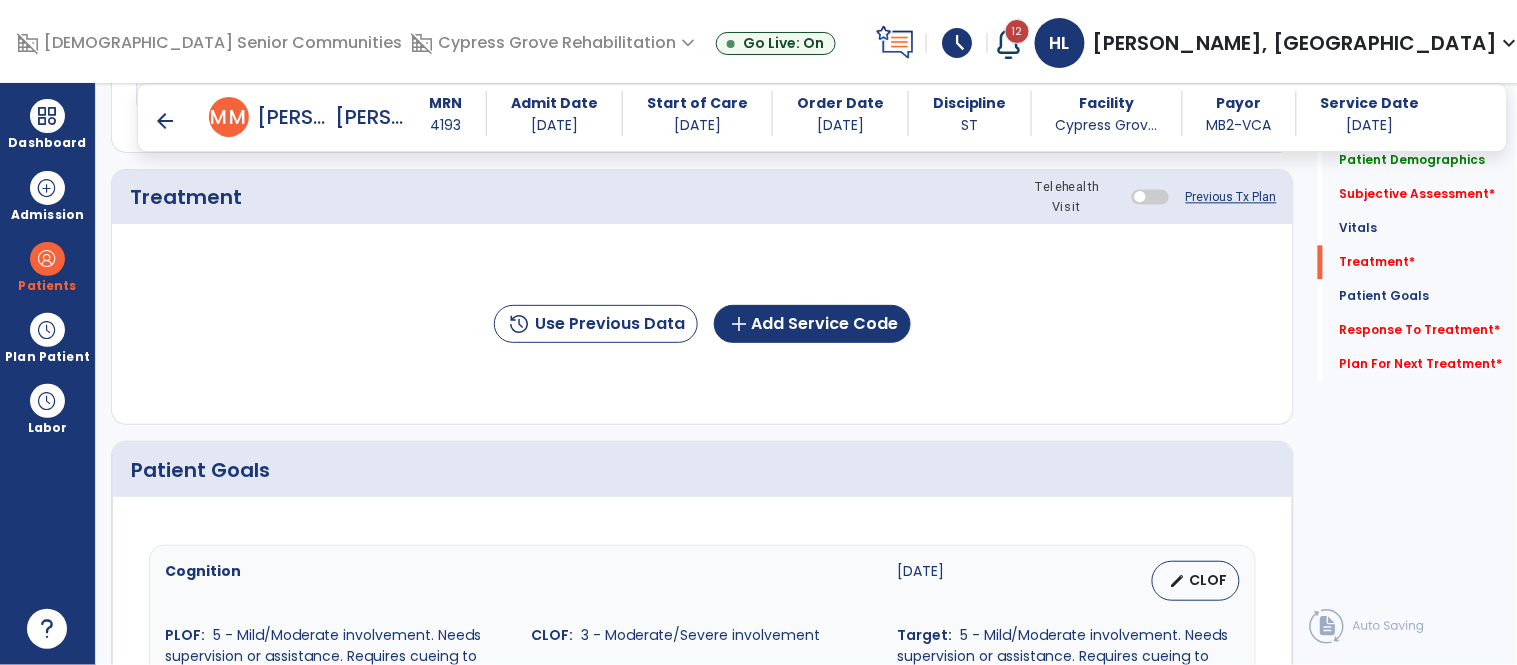scroll, scrollTop: 1150, scrollLeft: 0, axis: vertical 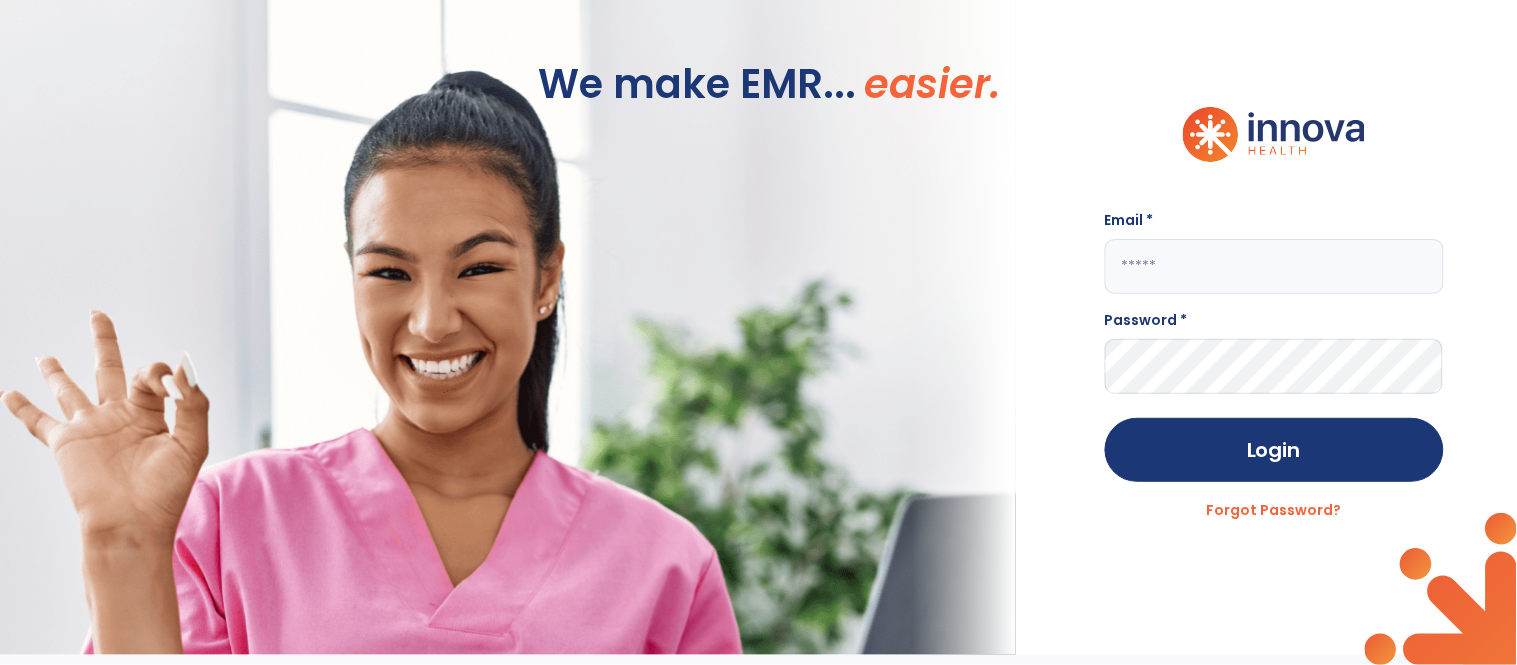 click 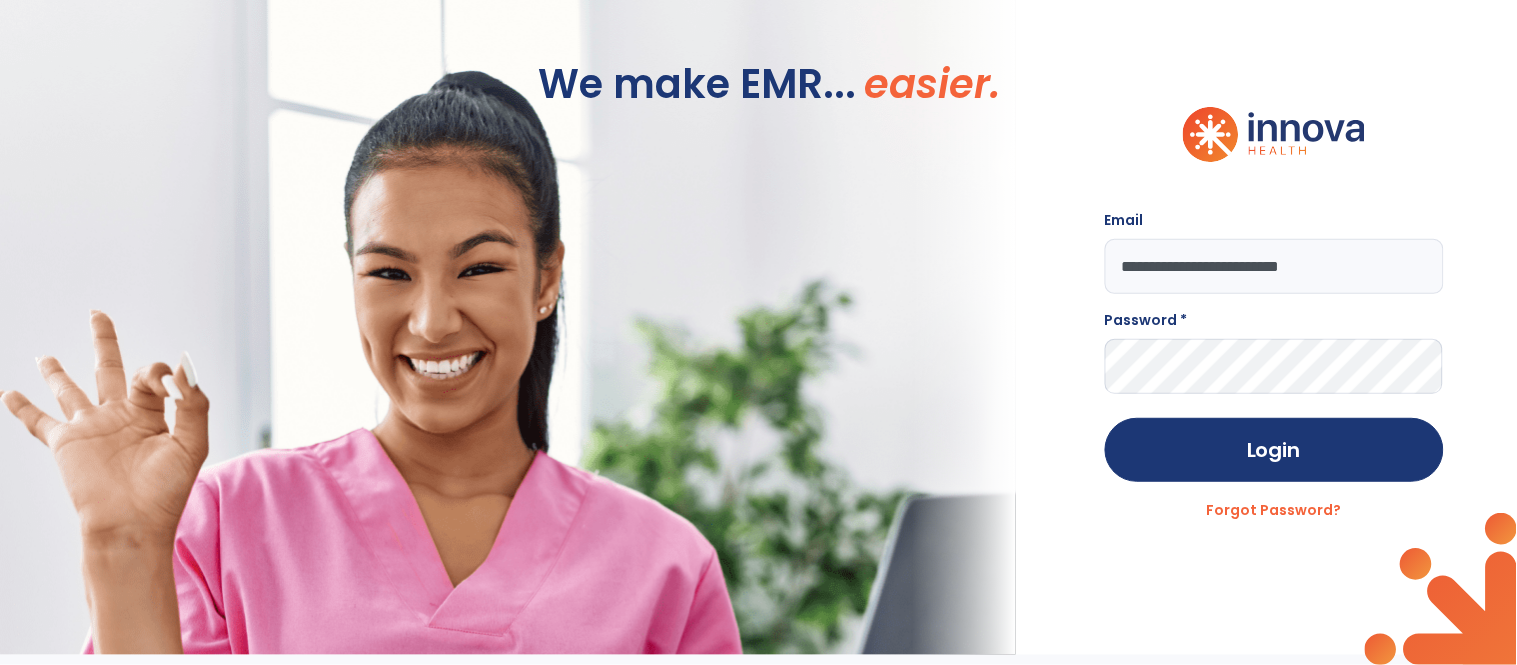 type on "**********" 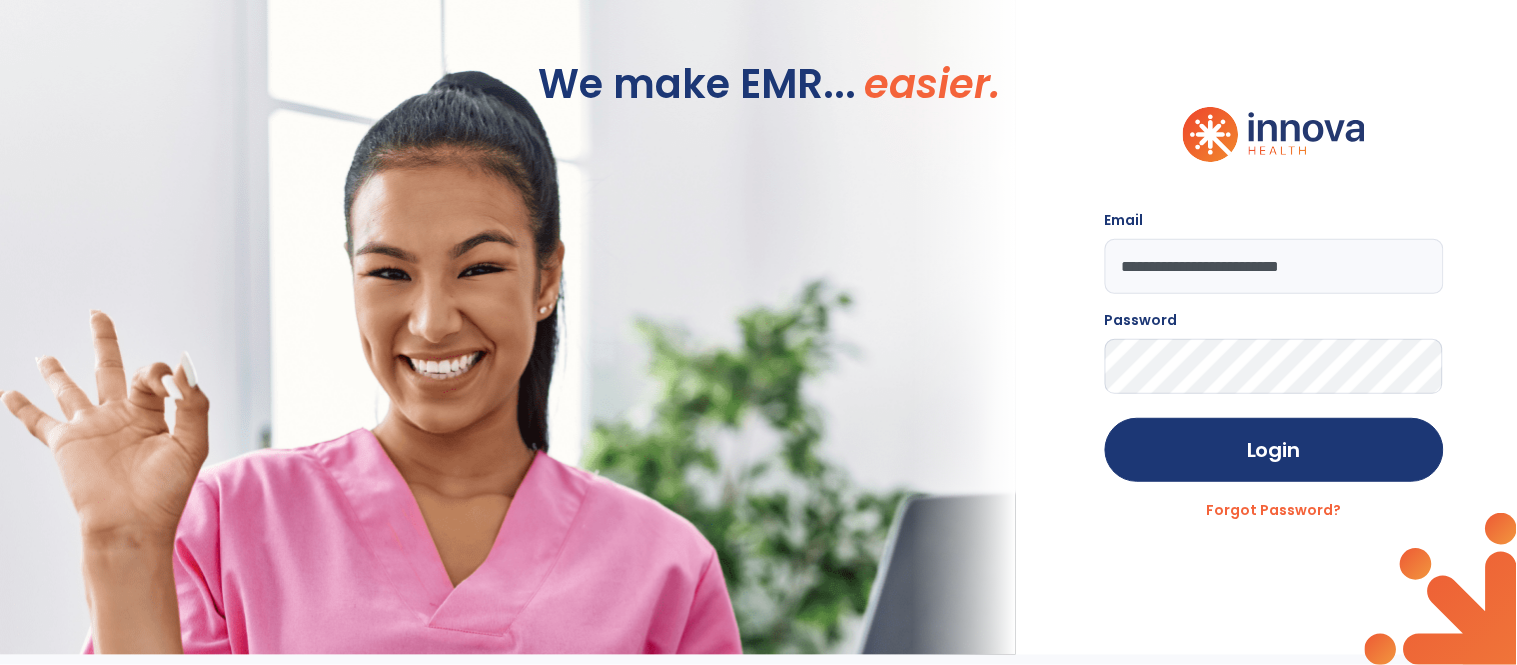 click on "Login" 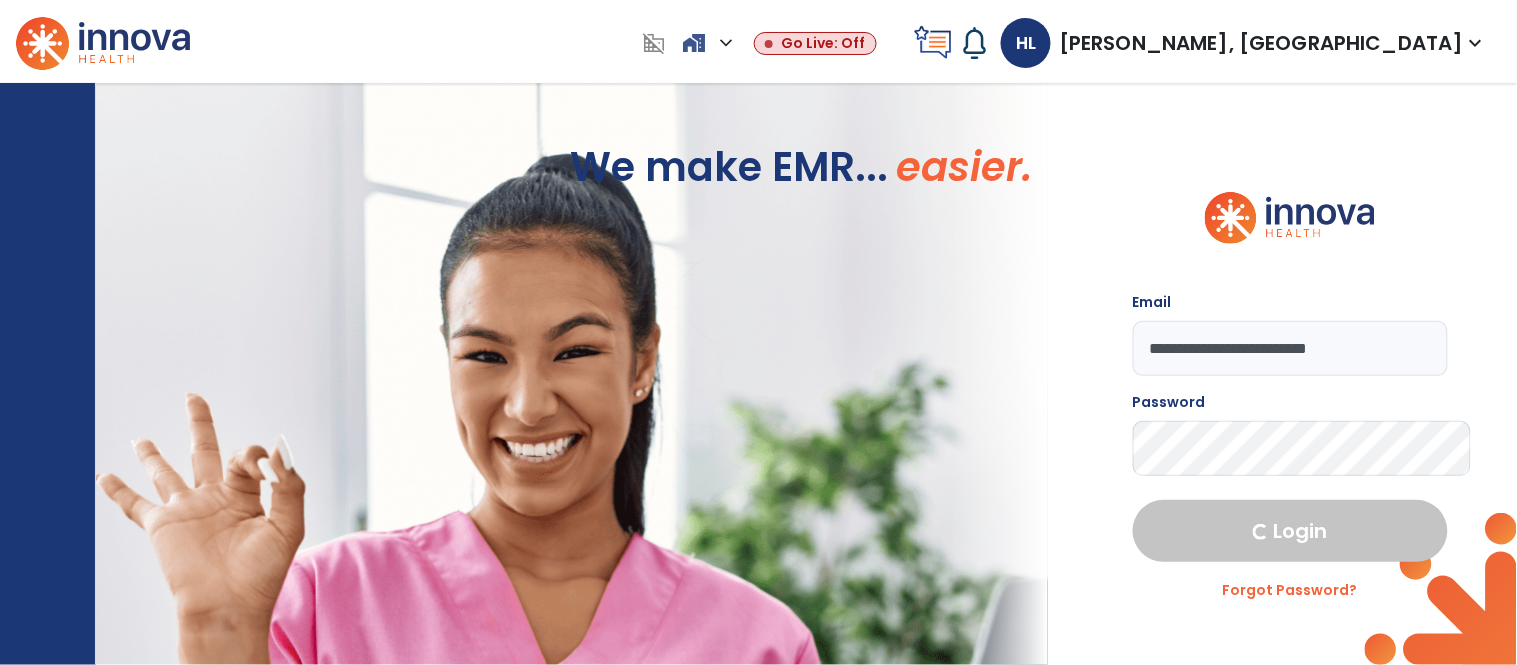 select on "****" 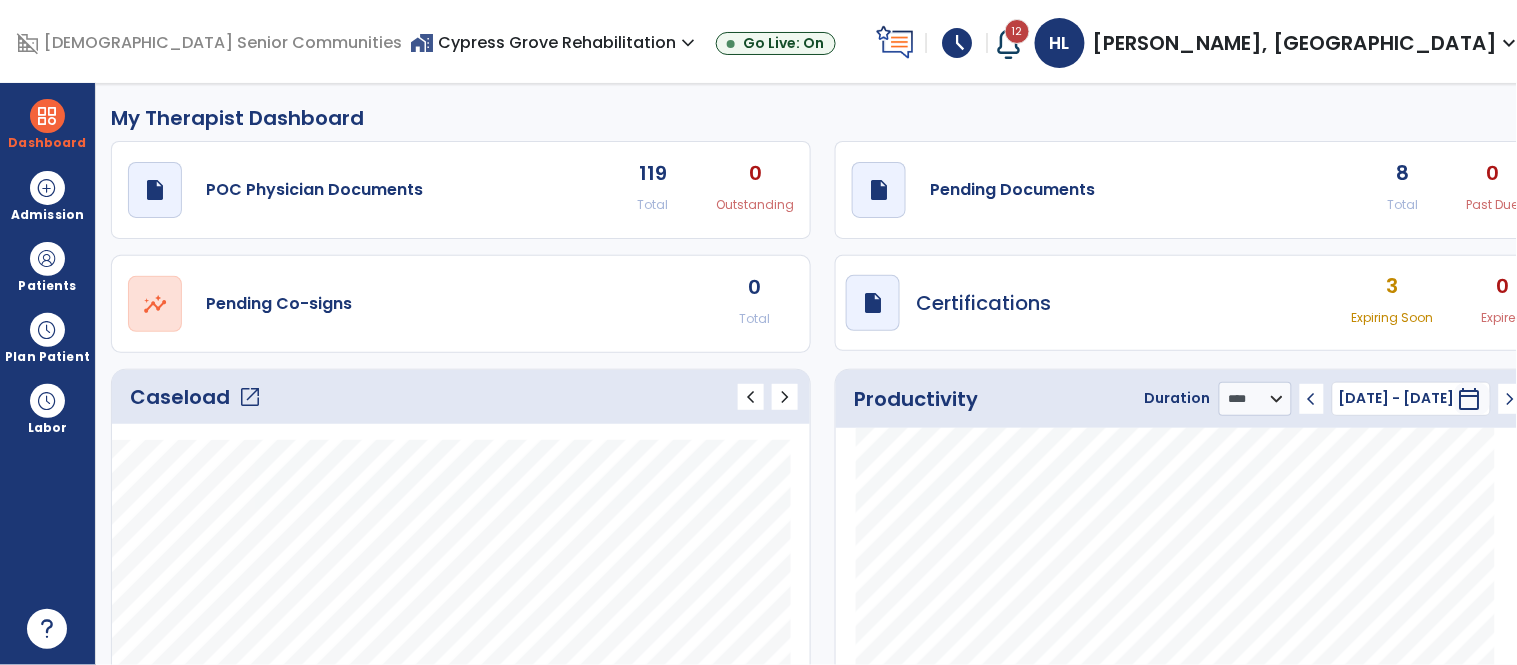 click on "open_in_new" 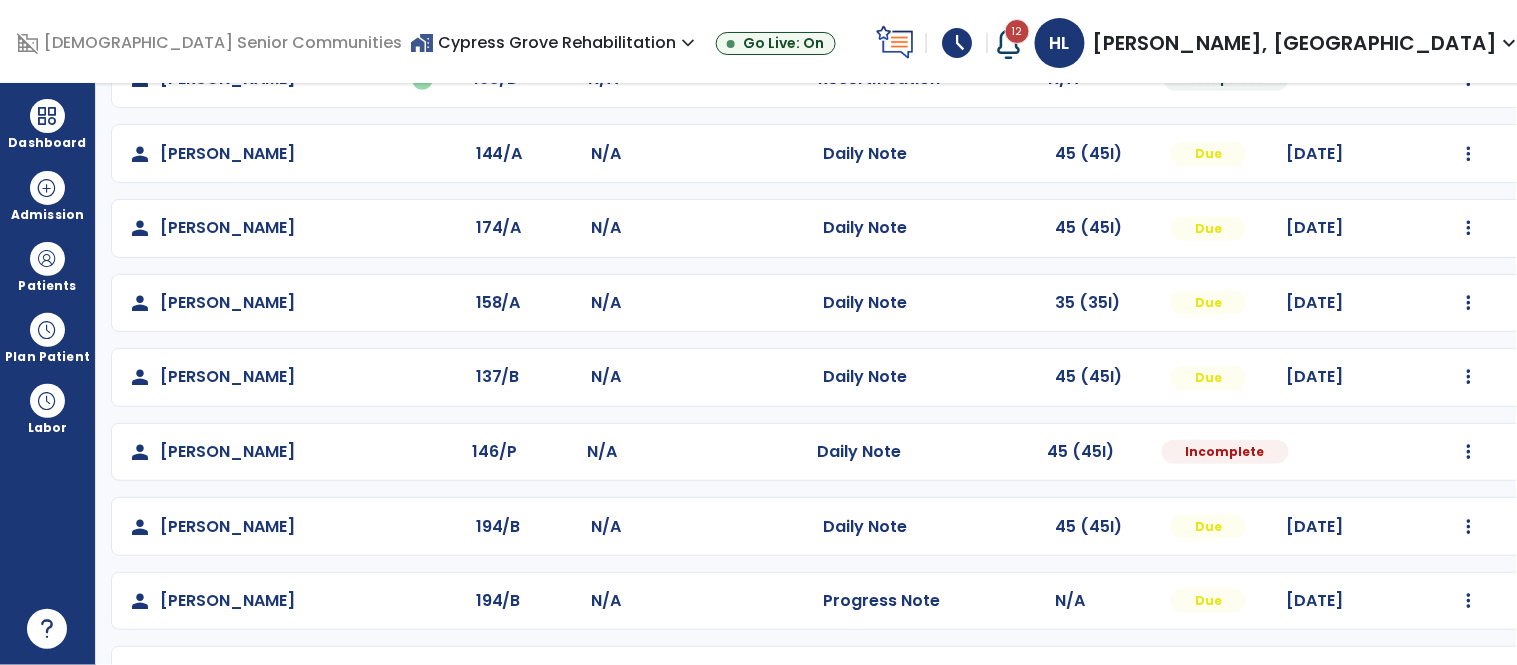 scroll, scrollTop: 420, scrollLeft: 0, axis: vertical 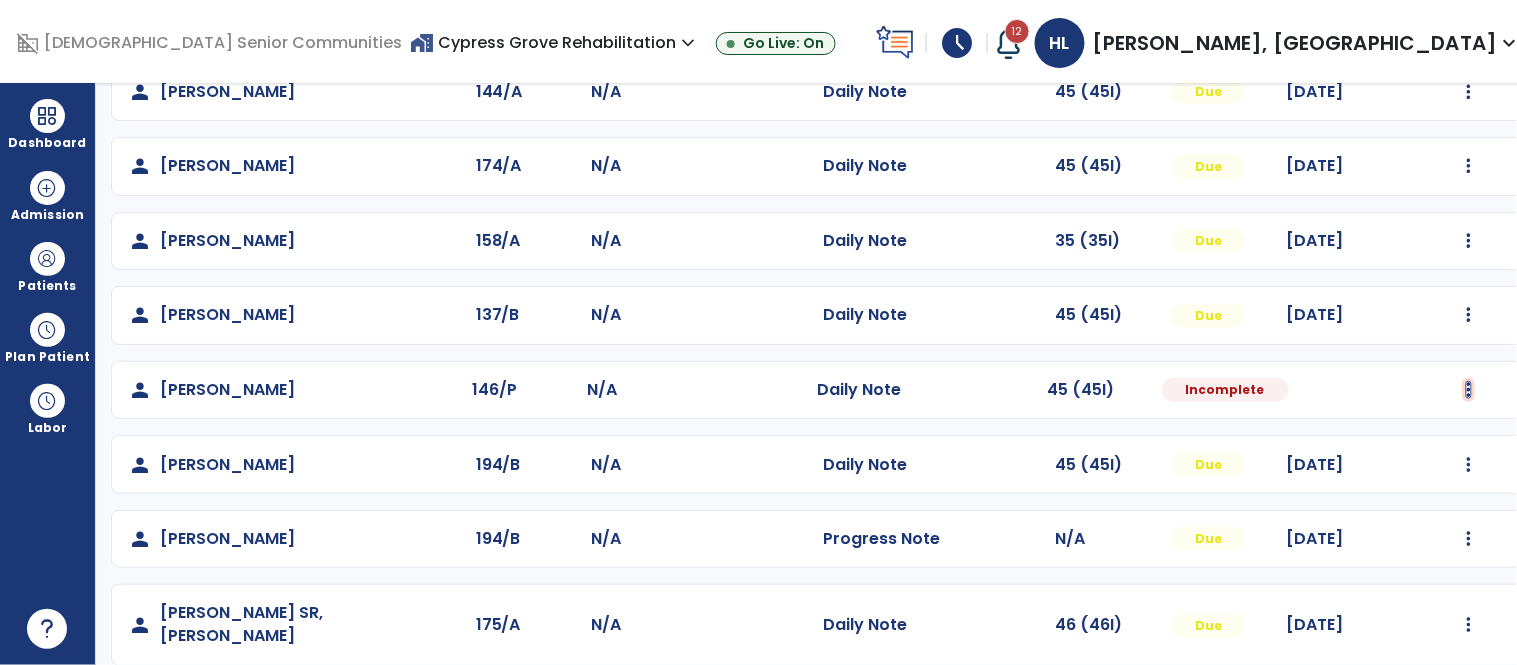 click at bounding box center [1469, -132] 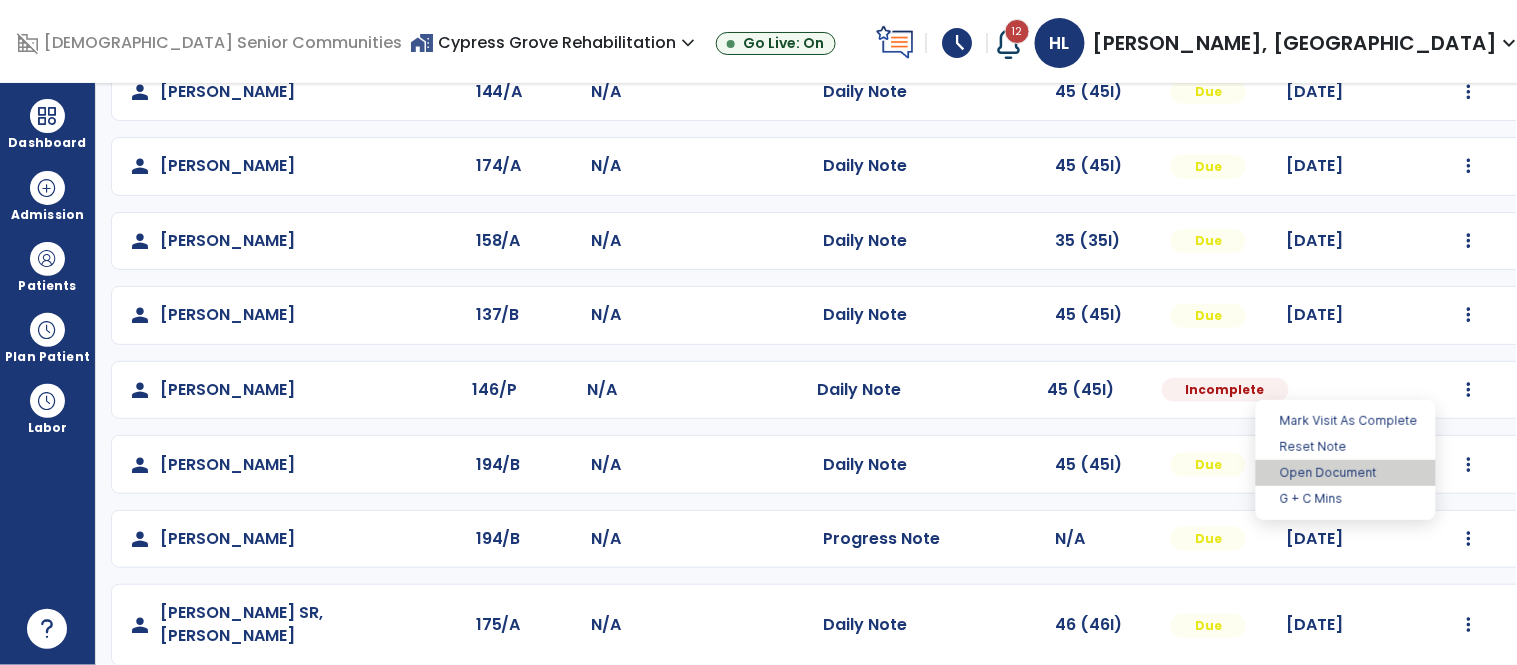 click on "Open Document" at bounding box center [1346, 473] 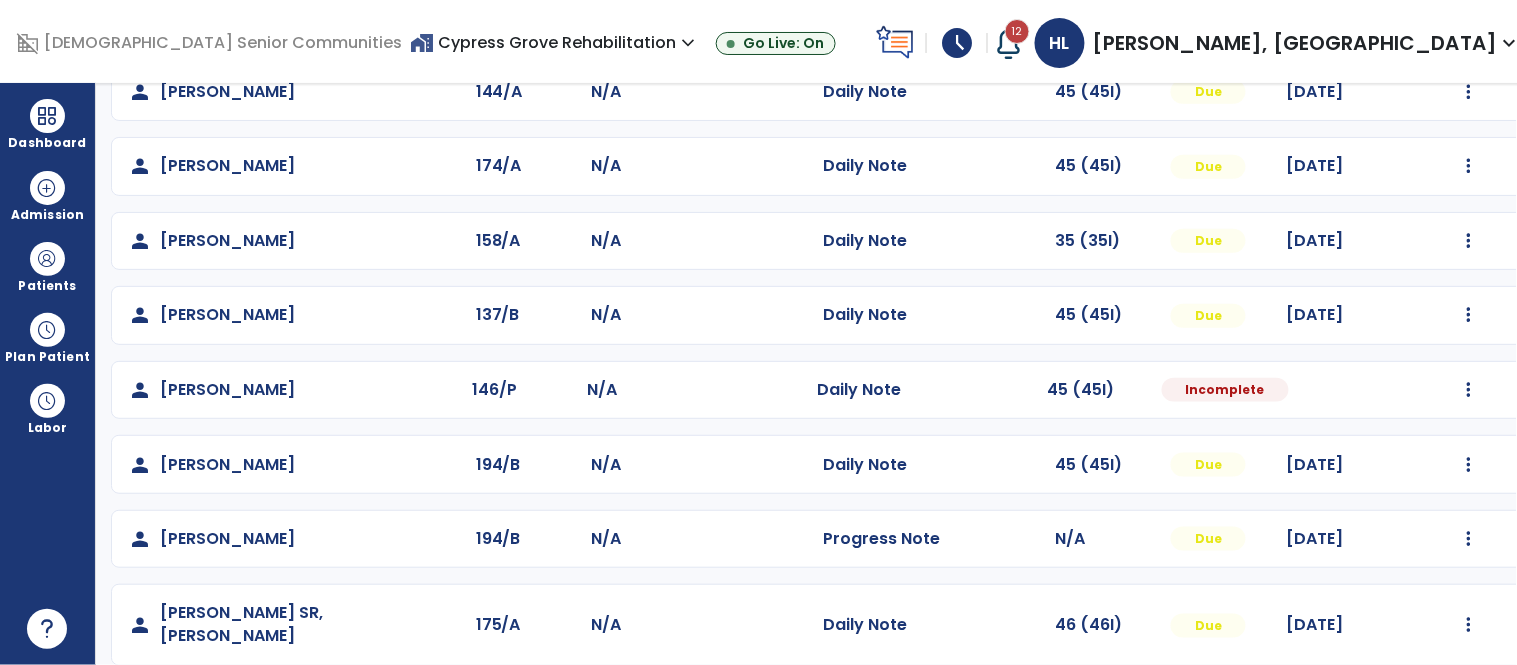 select on "*" 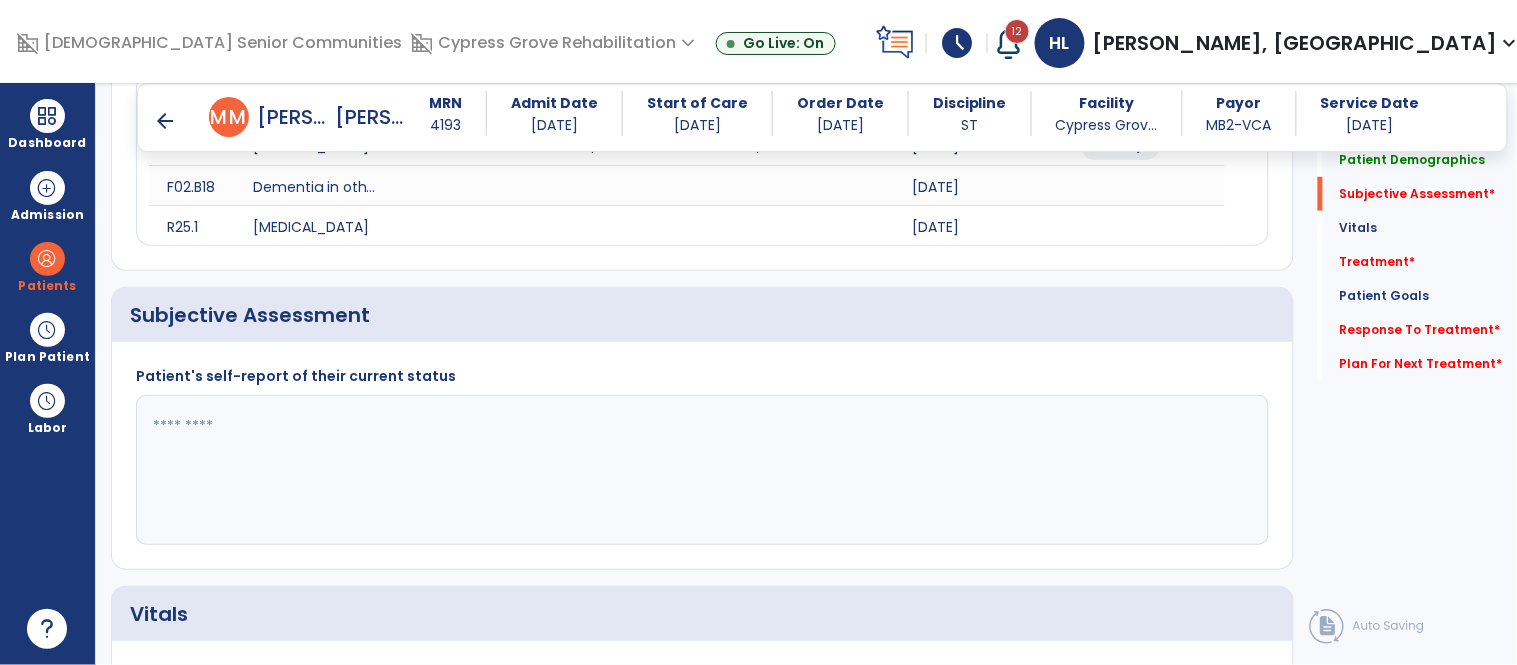 scroll, scrollTop: 327, scrollLeft: 0, axis: vertical 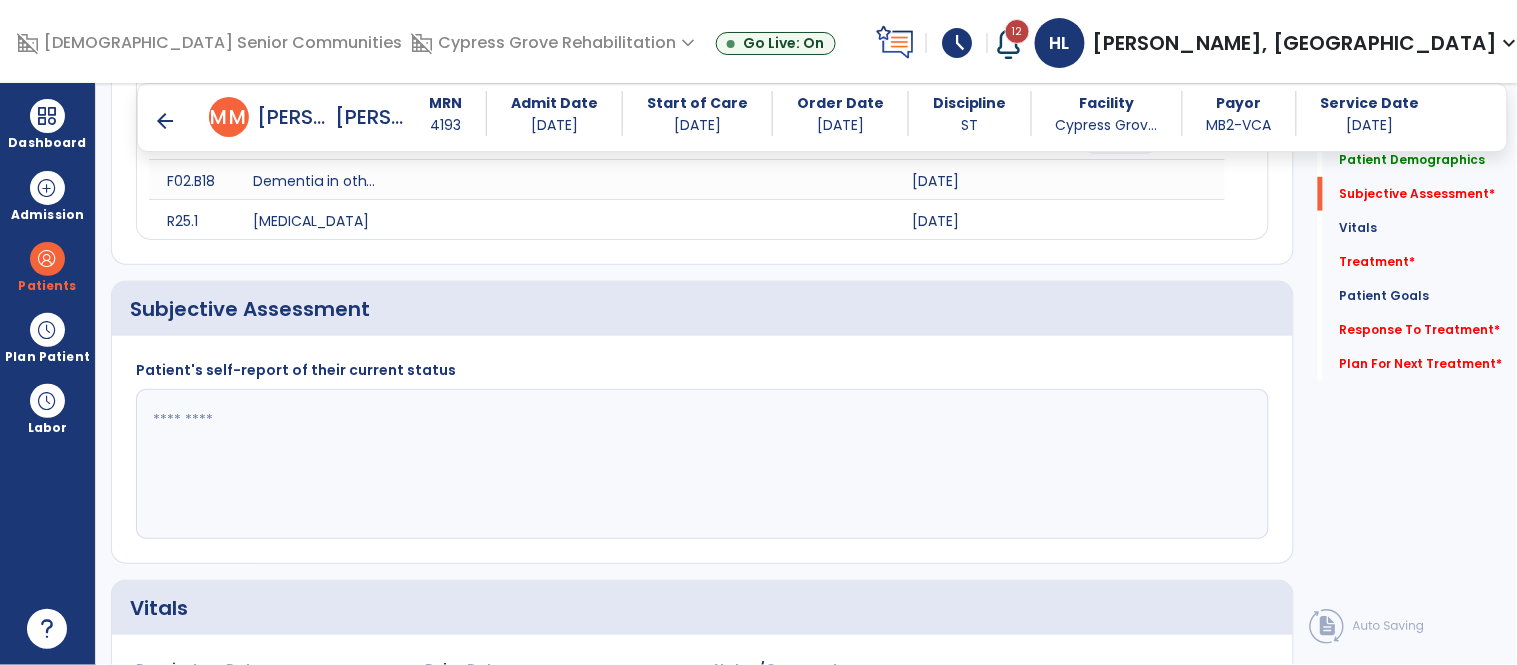click 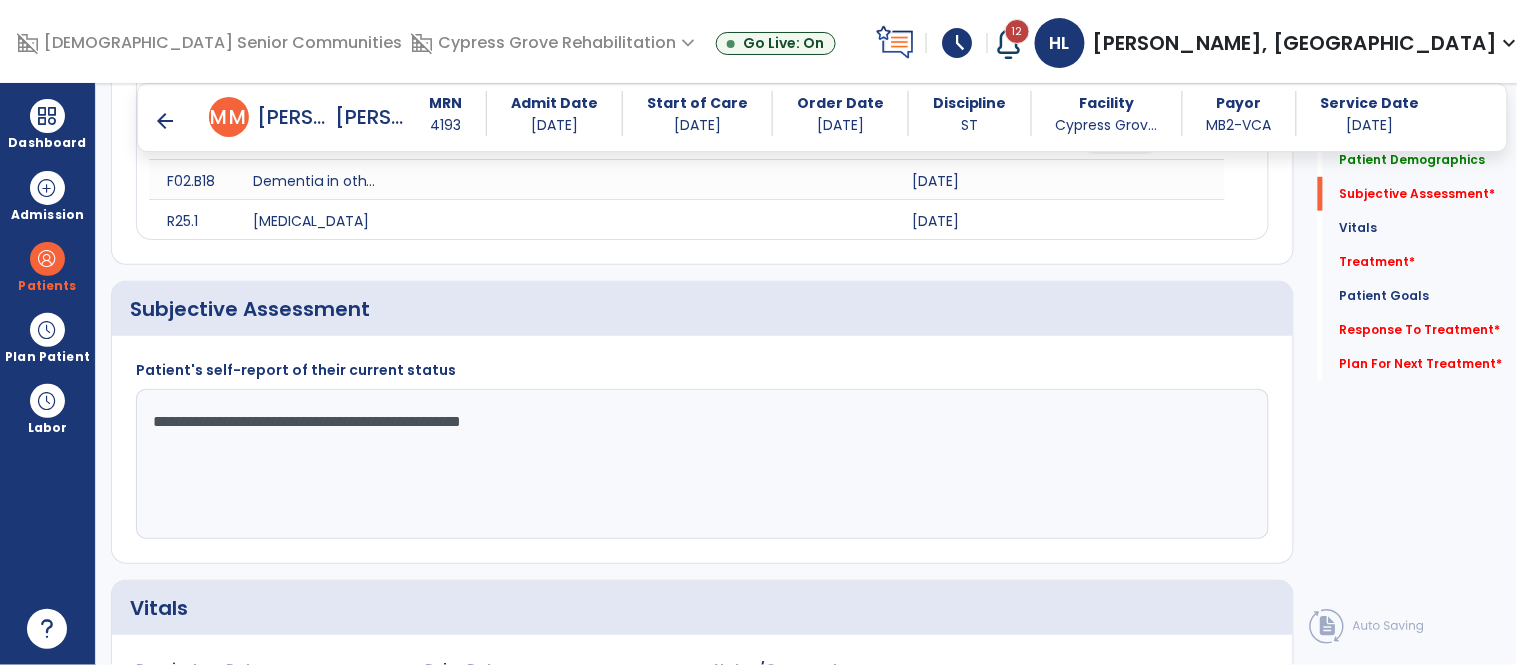 type on "**********" 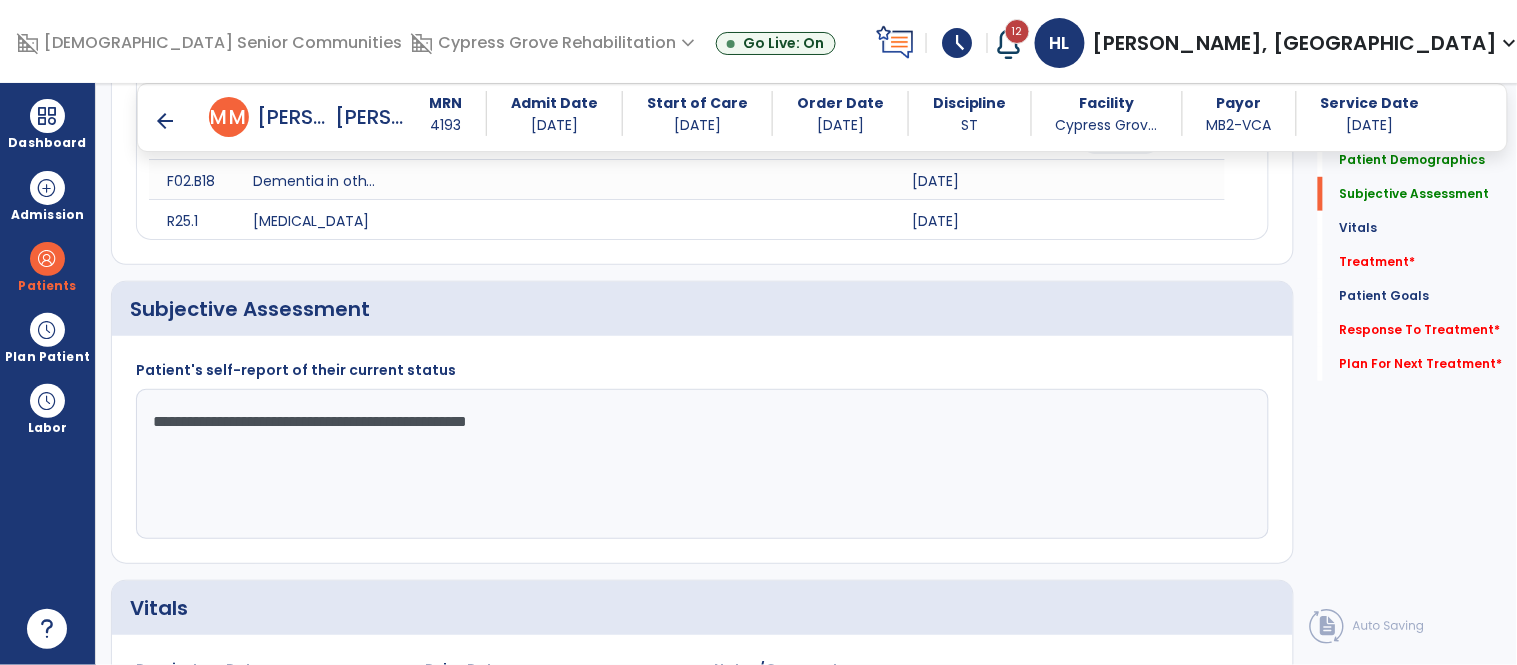 click on "arrow_back" at bounding box center [165, 121] 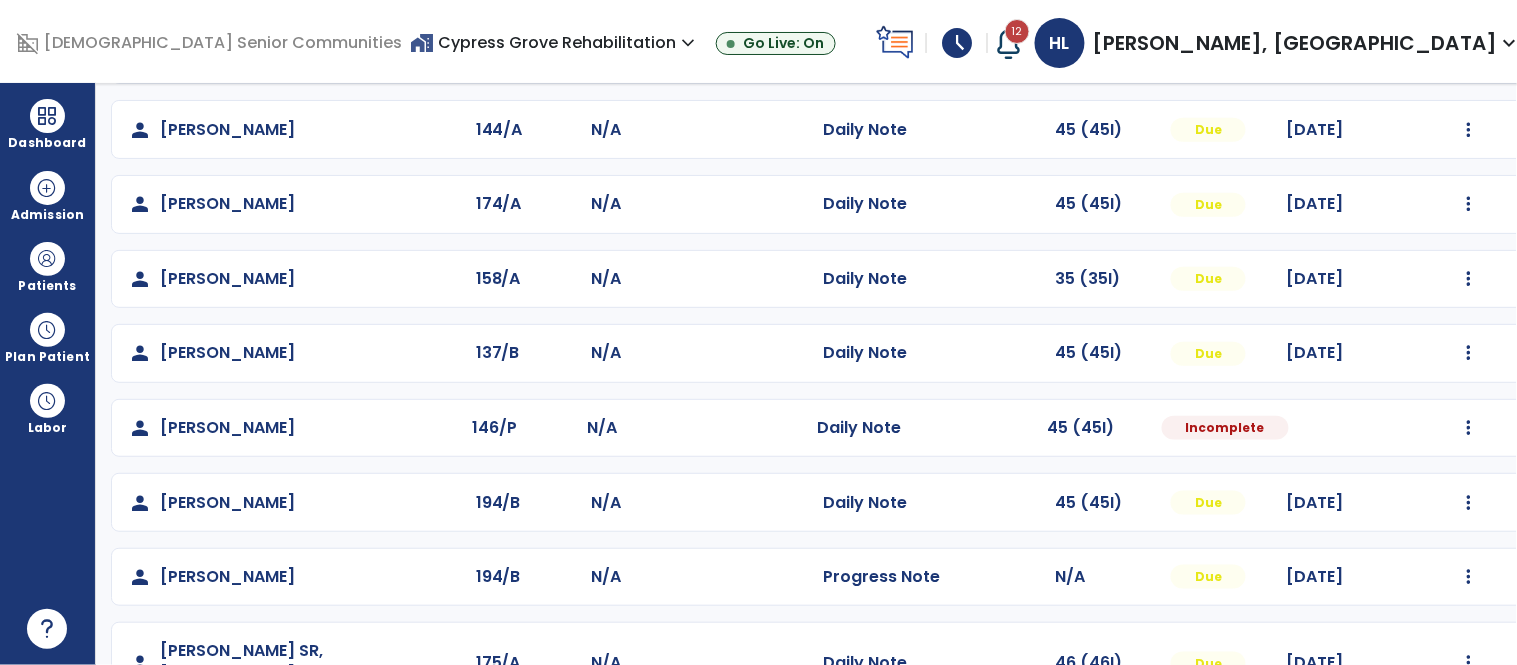 scroll, scrollTop: 420, scrollLeft: 0, axis: vertical 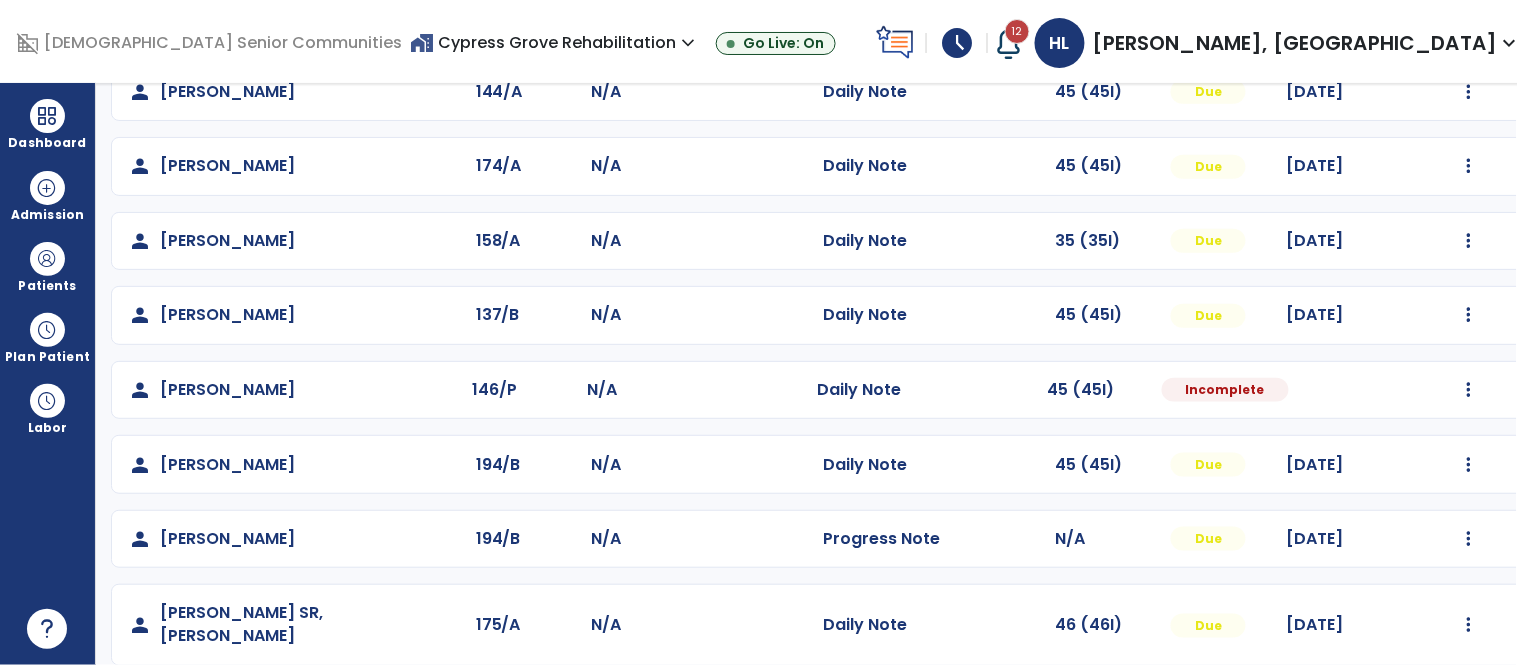 click on "person   [PERSON_NAME]   done  199/B N/A  Daily Note   35 (35I)  Completed  Undo Visit Status   Reset Note   Open Document   G + C Mins   person   [PERSON_NAME]   done  193/B N/A  Daily Note   30 (30I)  Completed  Undo Visit Status   Reset Note   Open Document   G + C Mins   person   [PERSON_NAME]   done  193/B N/A  Recertification   N/A  Completed  Undo Visit Status   Reset Note   Open Document   G + C Mins   person   [PERSON_NAME]  144/A N/A  Daily Note   45 (45I)  Due [DATE]  Mark Visit As Complete   Reset Note   Open Document   G + C Mins   person   [PERSON_NAME]  174/A N/A  Daily Note   45 (45I)  Due [DATE]  Mark Visit As Complete   Reset Note   Open Document   G + C Mins   person   [PERSON_NAME]  158/A N/A  Daily Note   35 (35I)  Due [DATE]  Mark Visit As Complete   Reset Note   Open Document   G + C Mins   person   [PERSON_NAME]  137/B N/A  Daily Note   45 (45I)  Due [DATE]  Mark Visit As Complete   Reset Note   Open Document   G + C Mins   person   [PERSON_NAME]  146/P N/A" 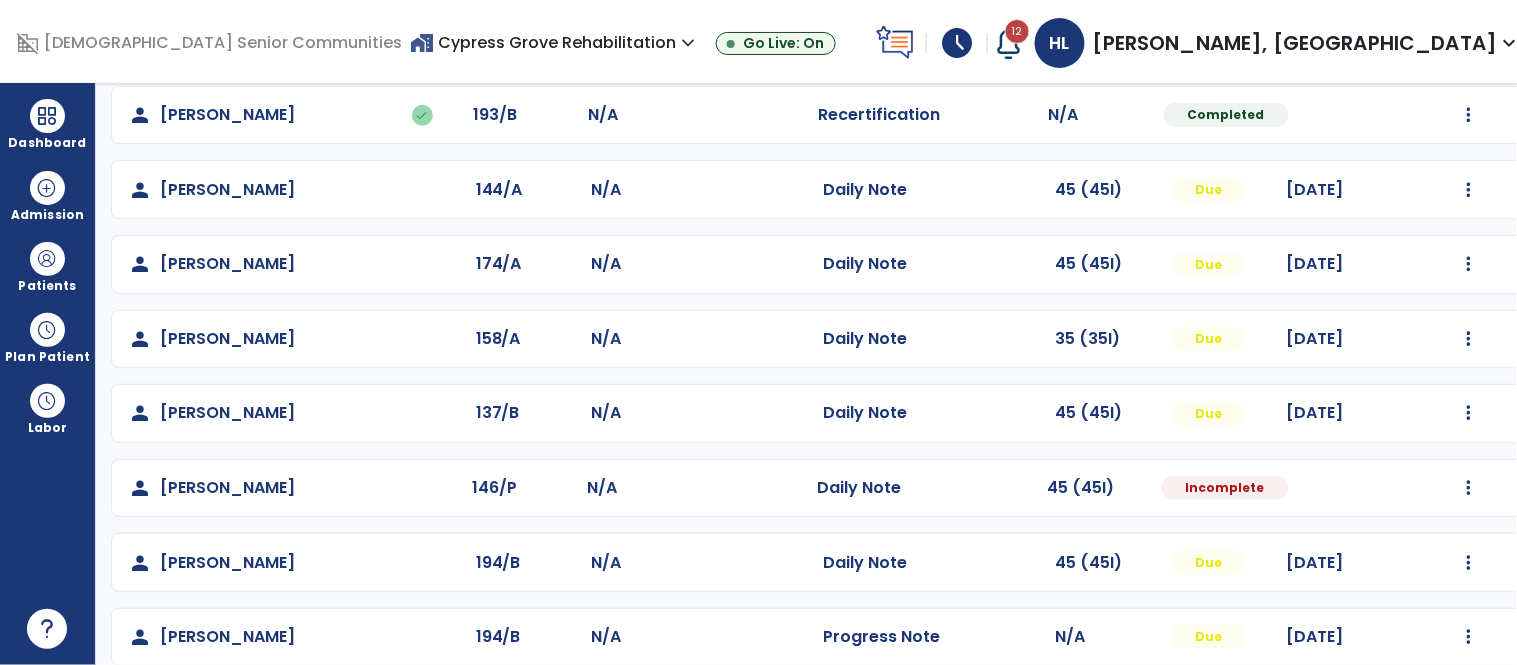 scroll, scrollTop: 318, scrollLeft: 0, axis: vertical 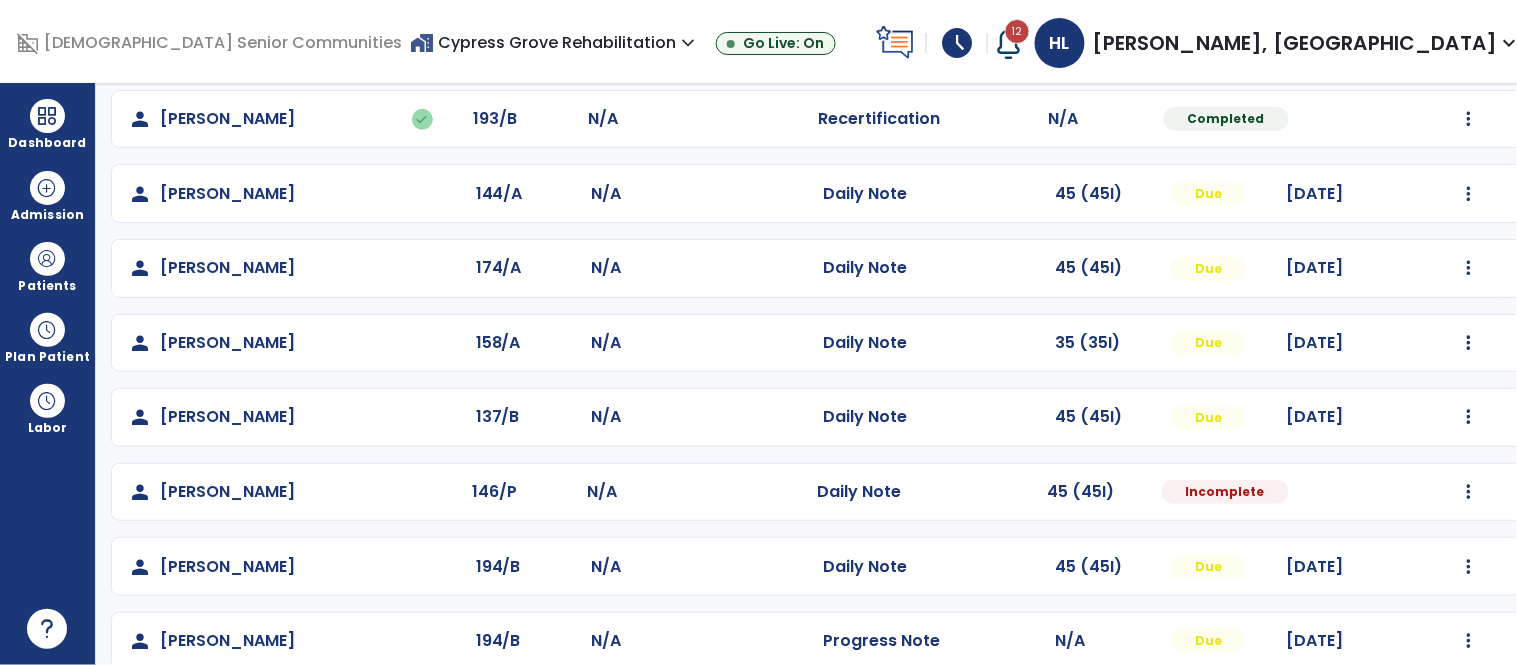 click on "person   [PERSON_NAME]  137/B N/A  Daily Note   45 (45I)  Due [DATE]  Mark Visit As Complete   Reset Note   Open Document   G + C Mins" 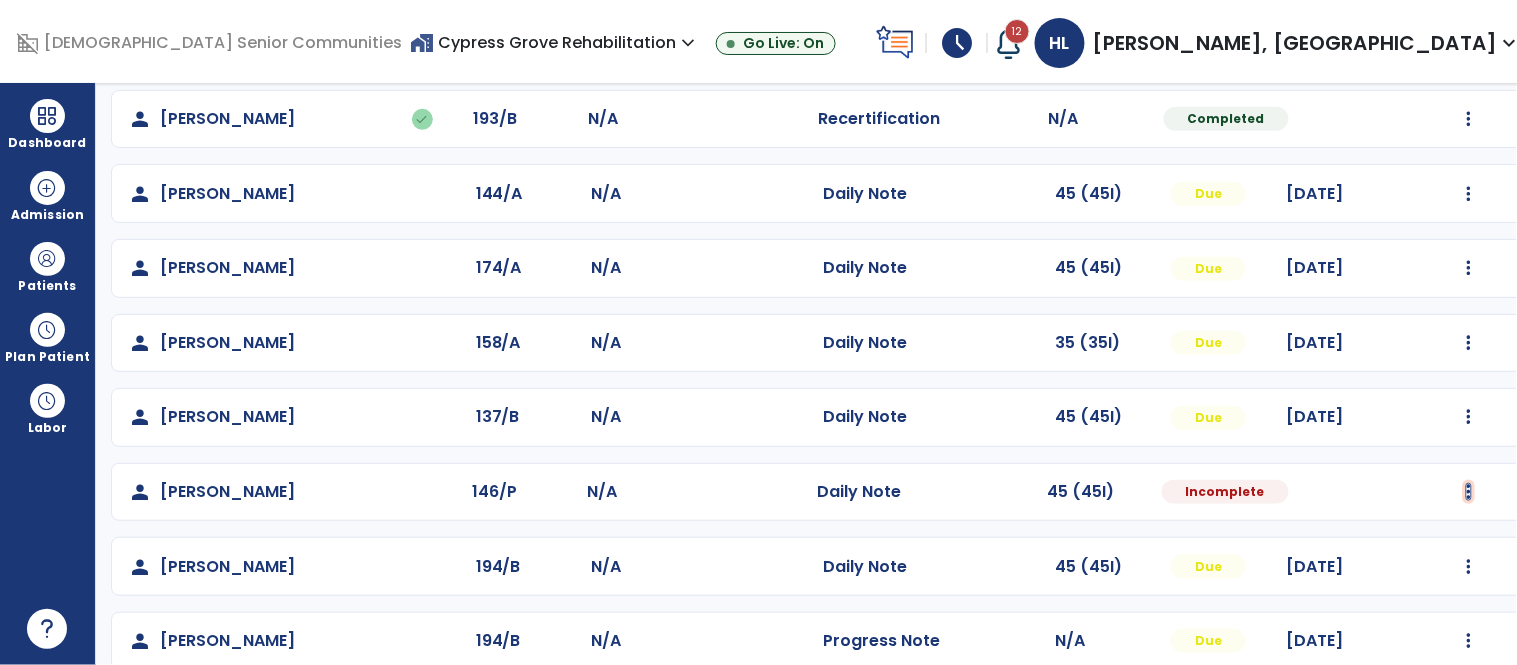 click at bounding box center [1469, -30] 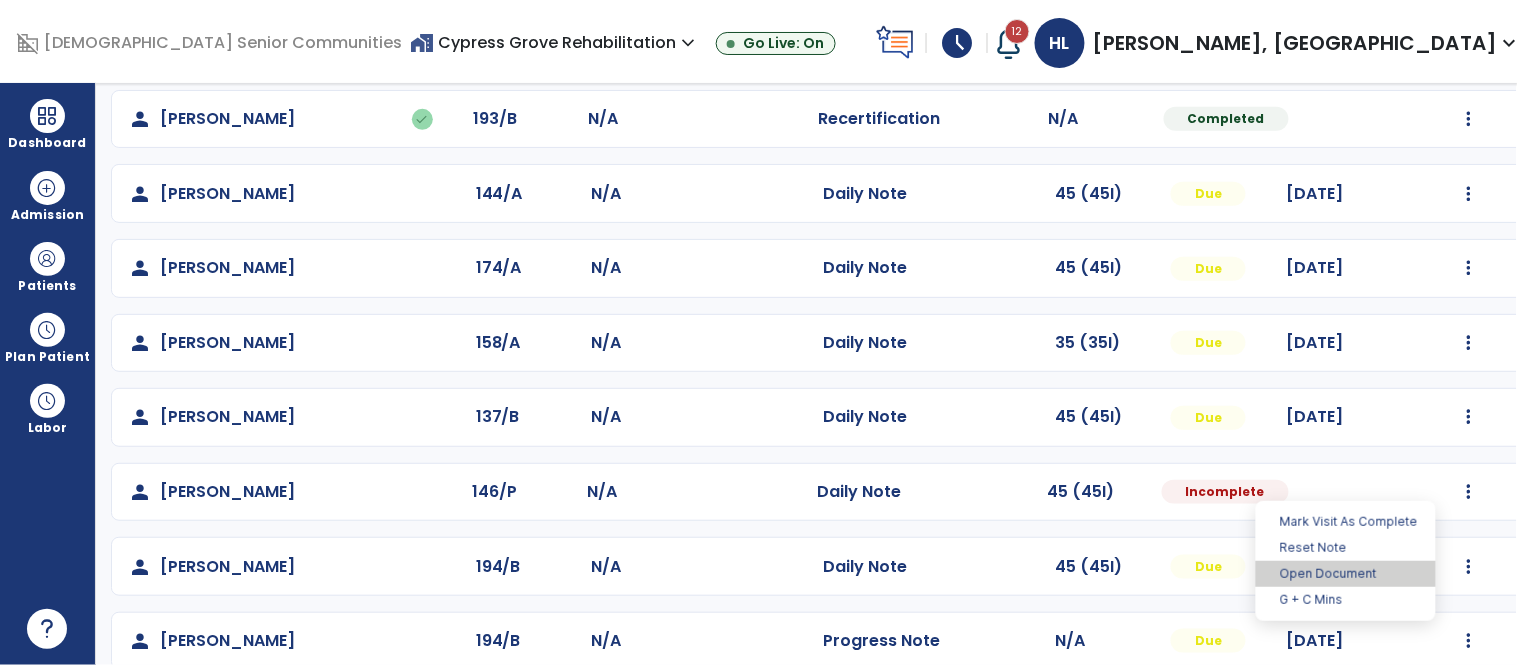 click on "Open Document" at bounding box center (1346, 574) 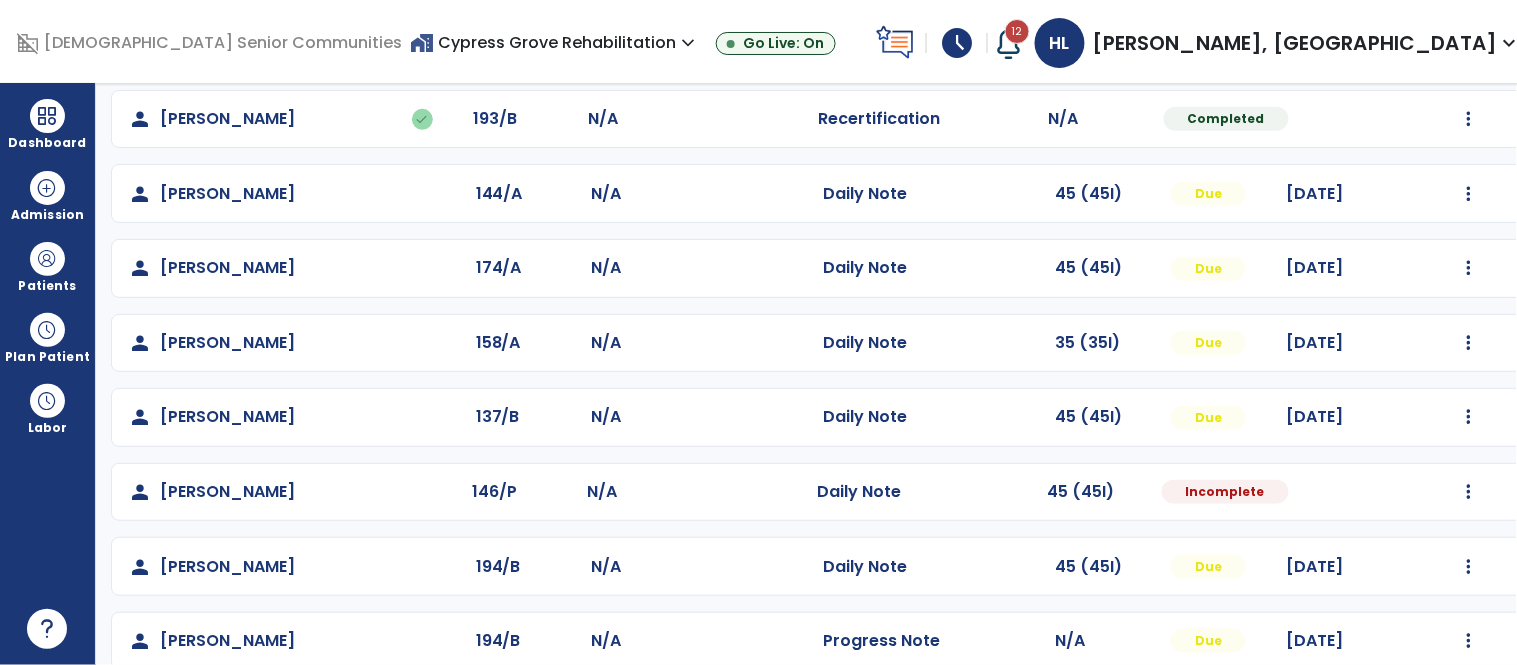select on "*" 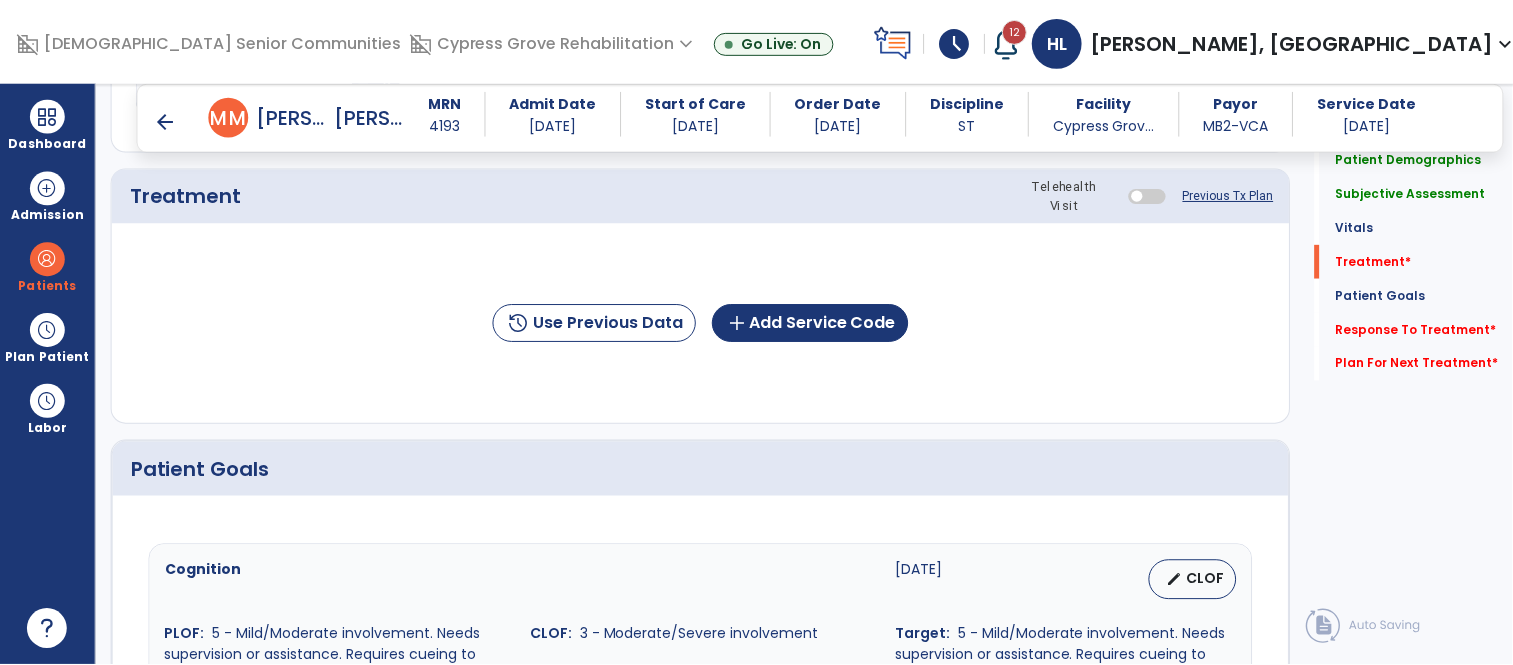 scroll, scrollTop: 1164, scrollLeft: 0, axis: vertical 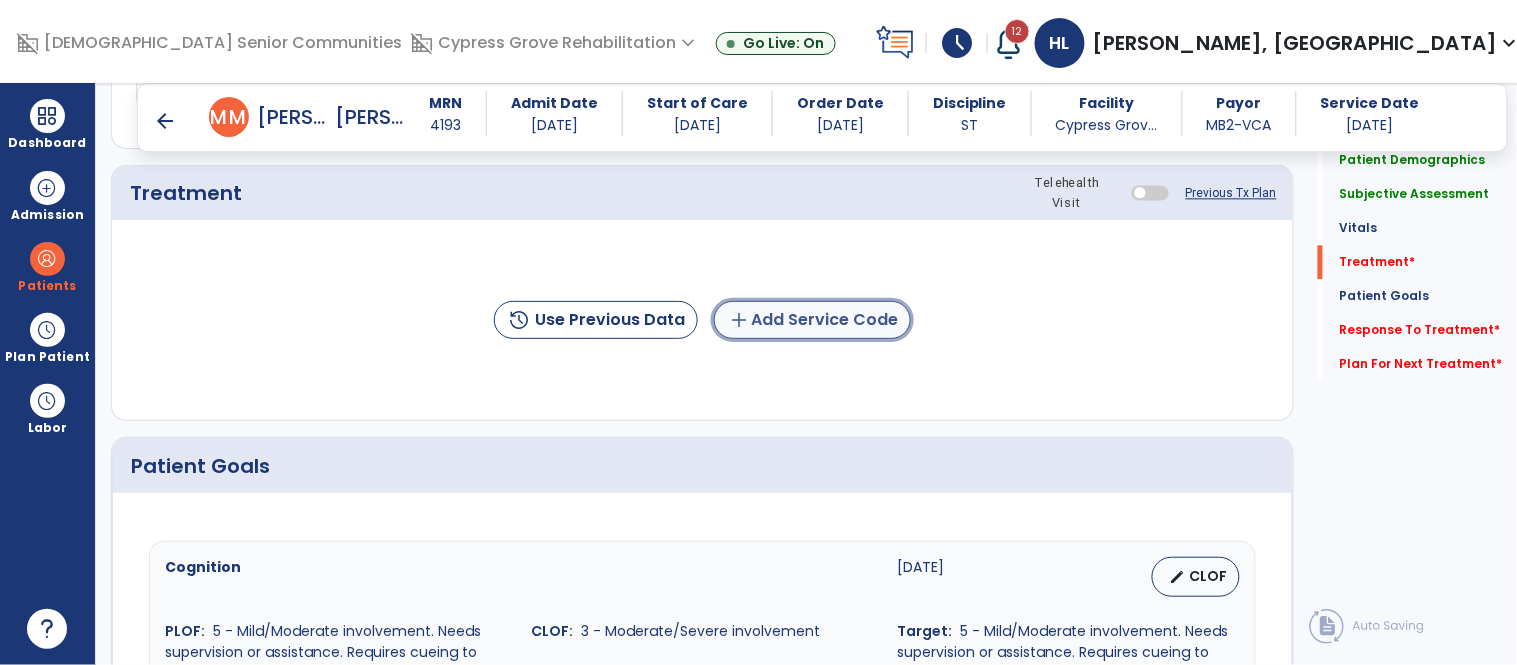 click on "add  Add Service Code" 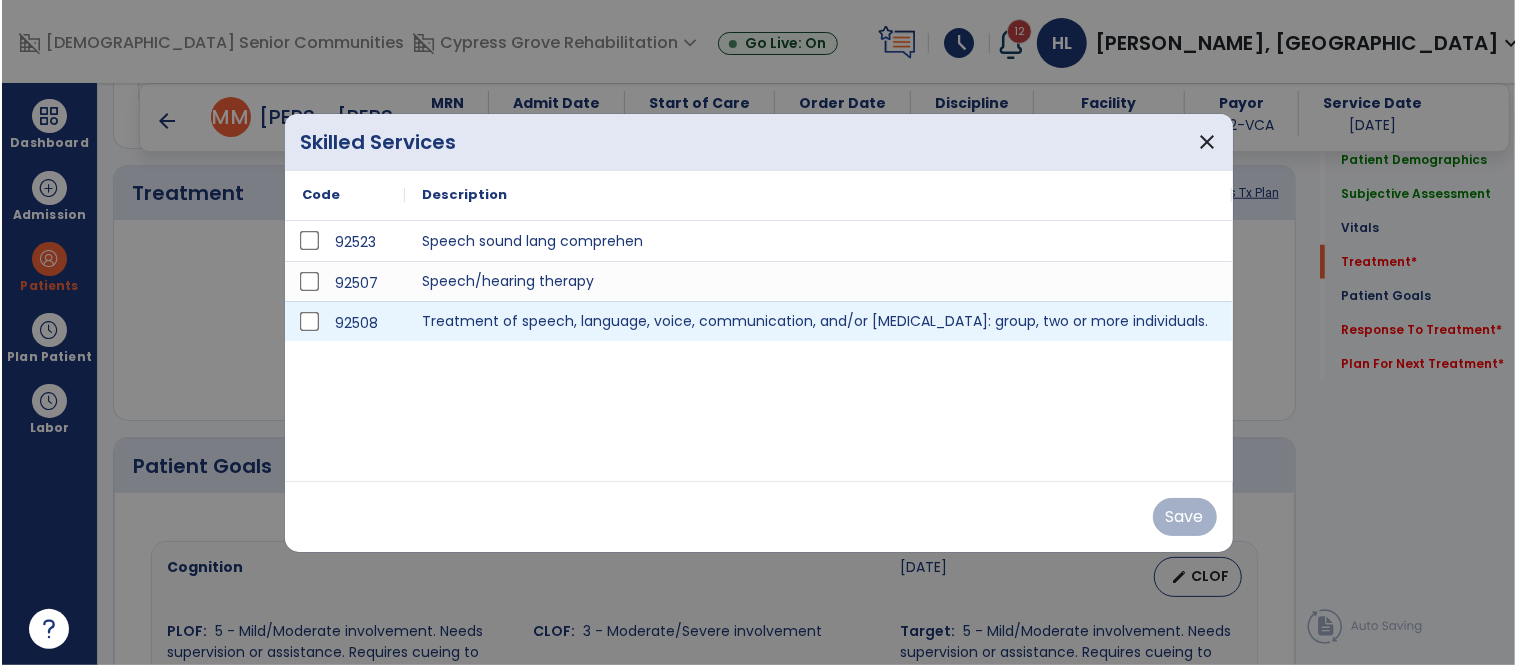 scroll, scrollTop: 1164, scrollLeft: 0, axis: vertical 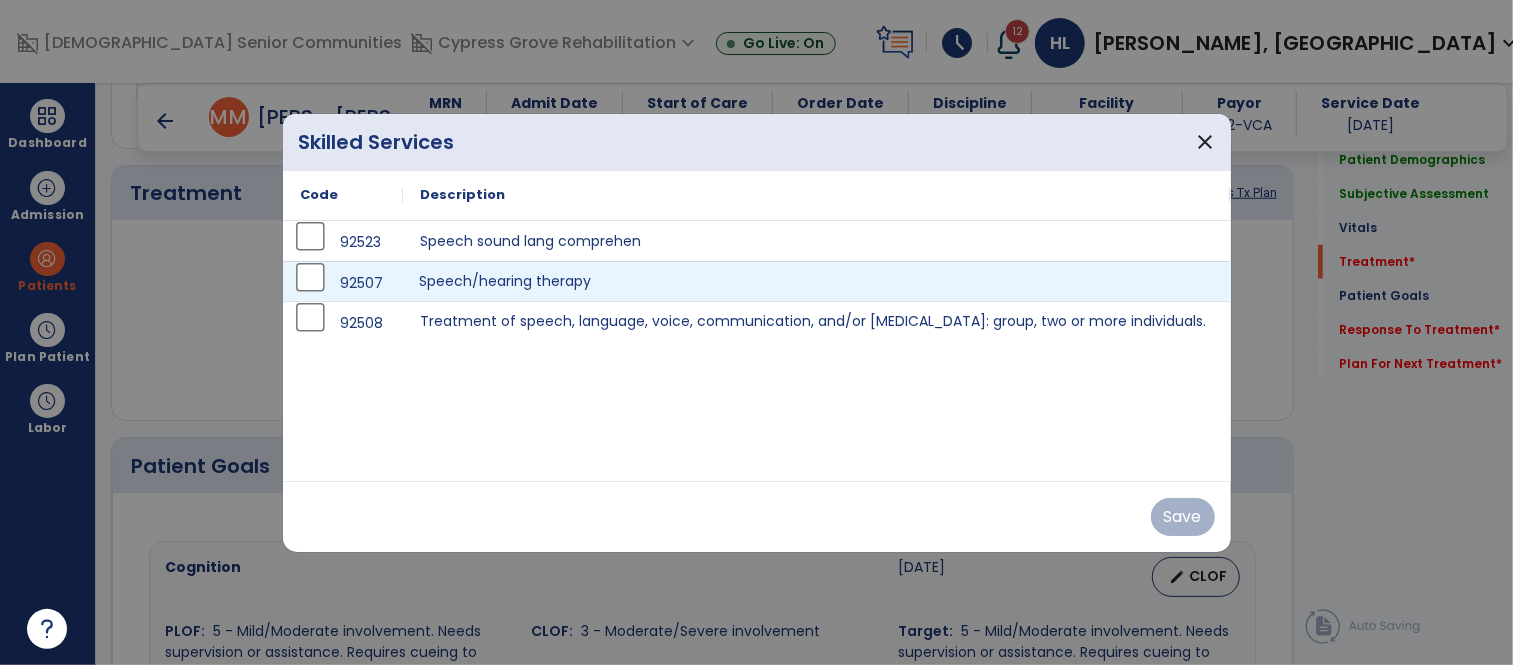click on "Speech/hearing therapy" at bounding box center (817, 281) 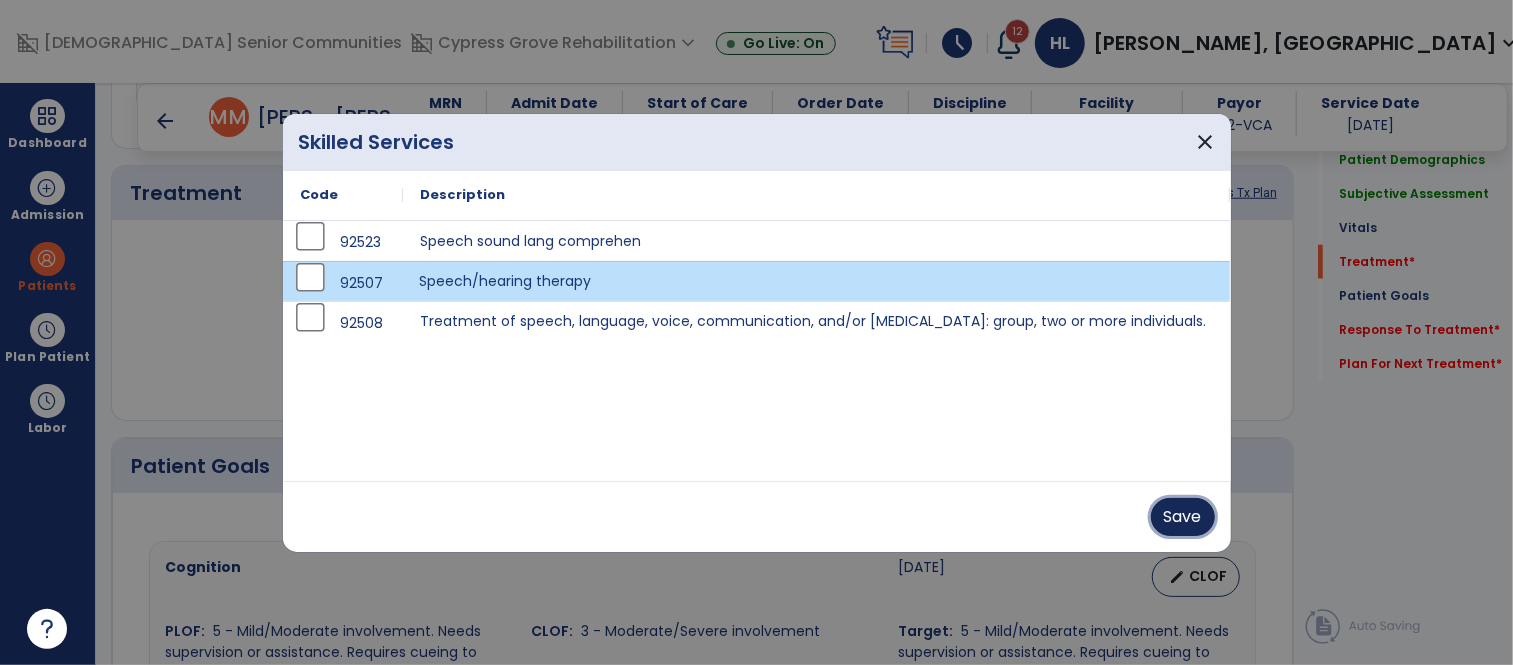 click on "Save" at bounding box center [1183, 517] 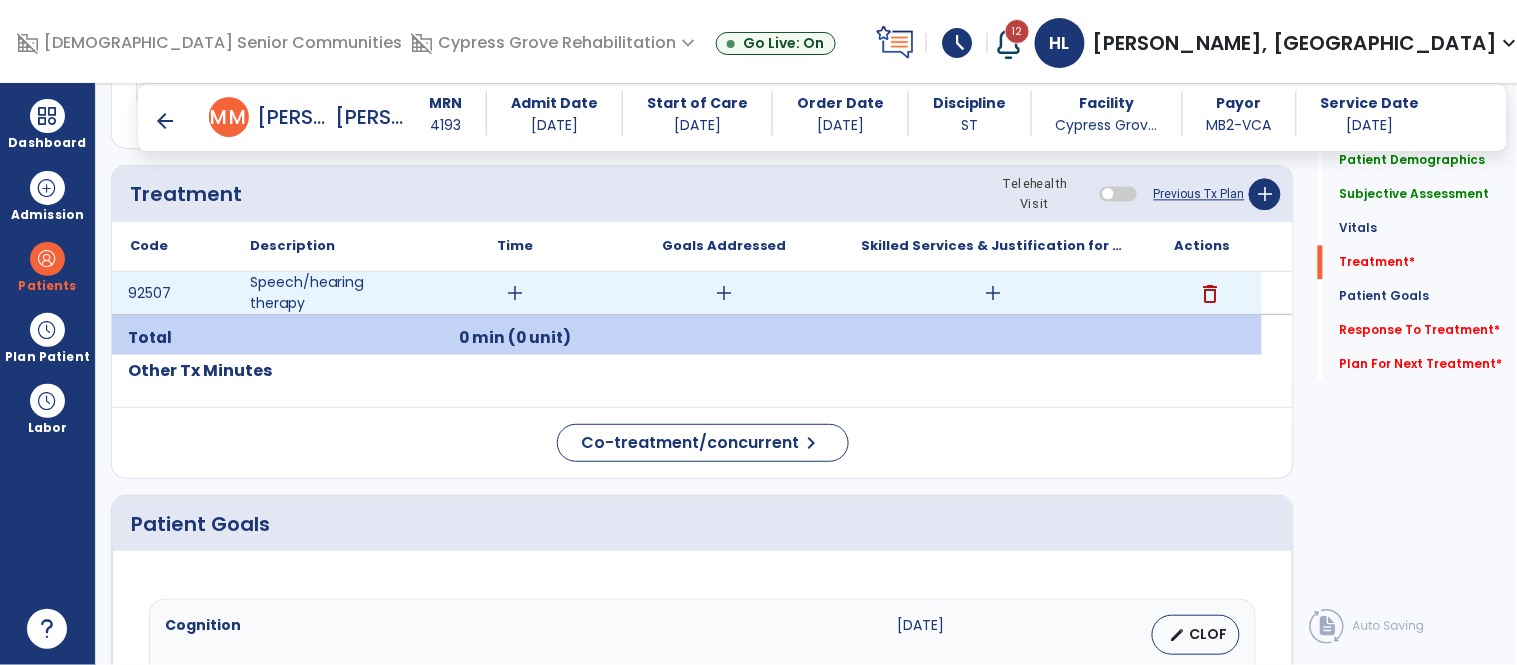 click on "add" at bounding box center (515, 293) 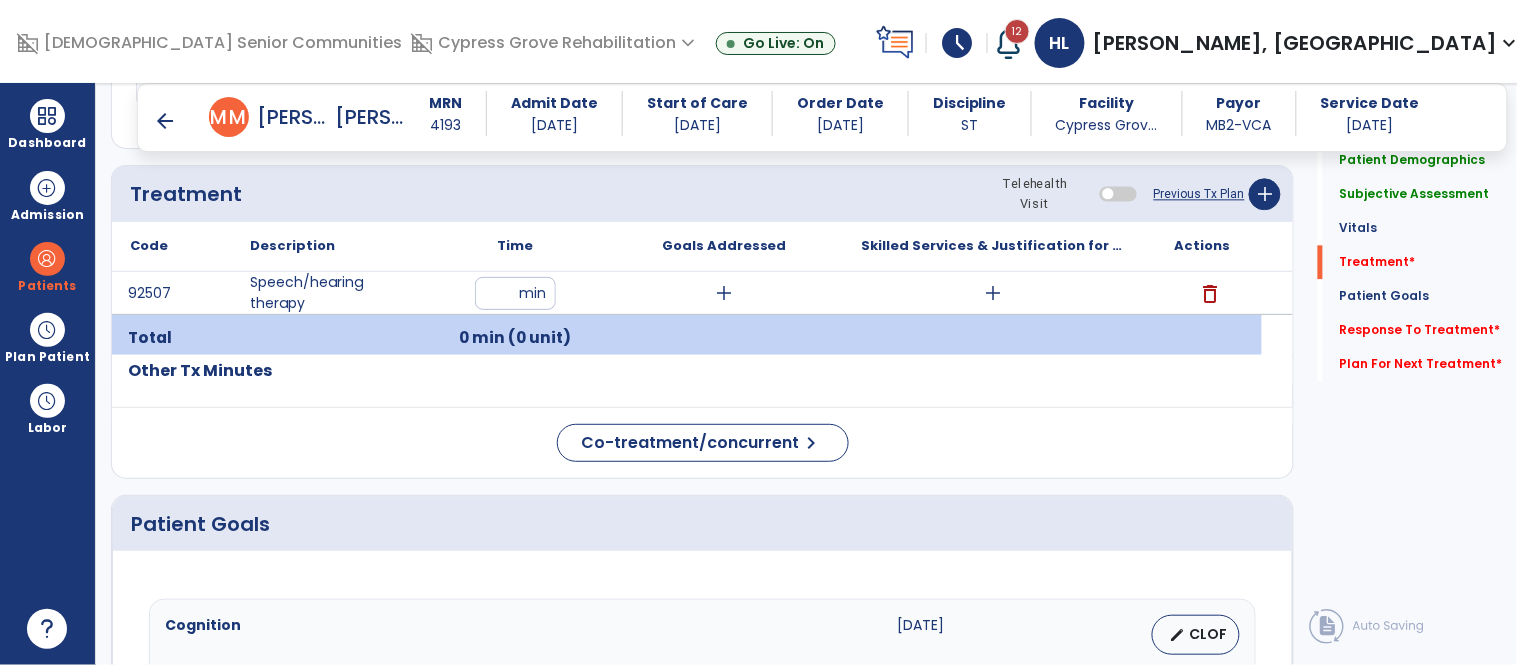 click on "arrow_back" at bounding box center [165, 121] 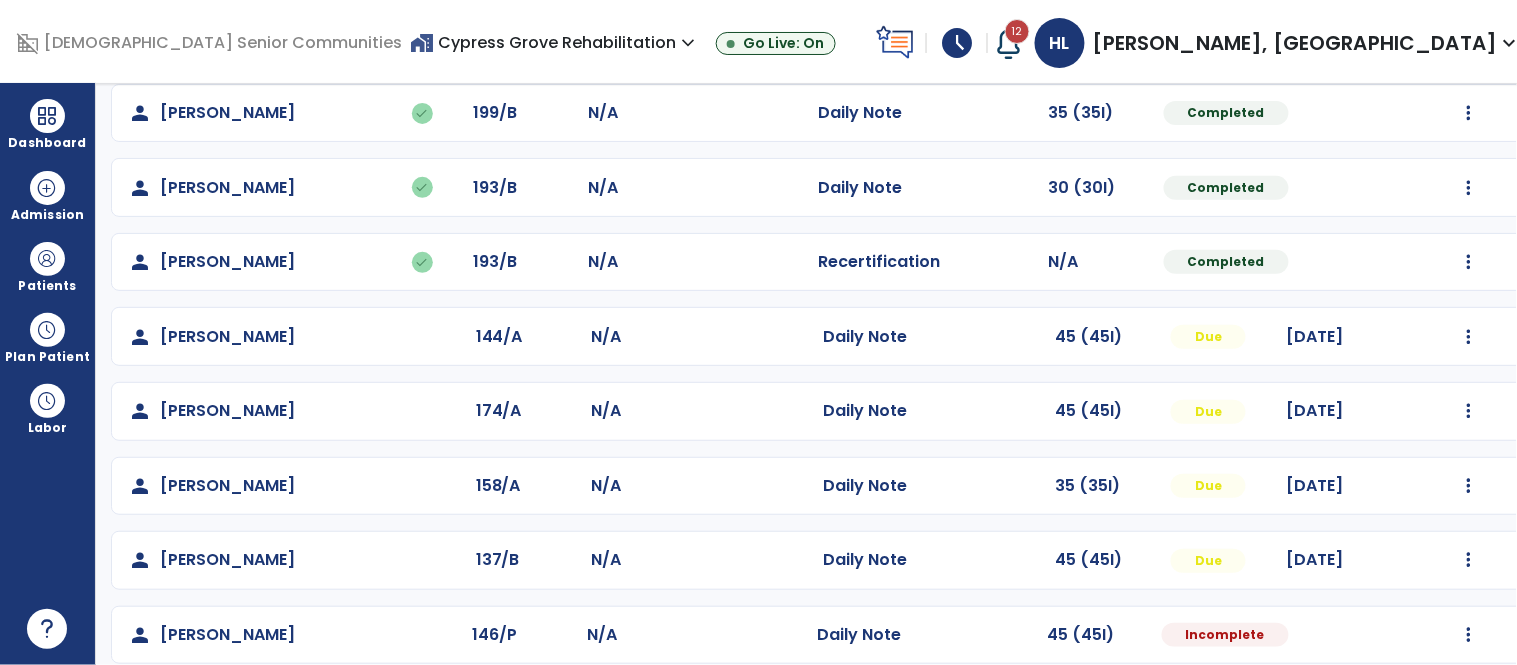scroll, scrollTop: 420, scrollLeft: 0, axis: vertical 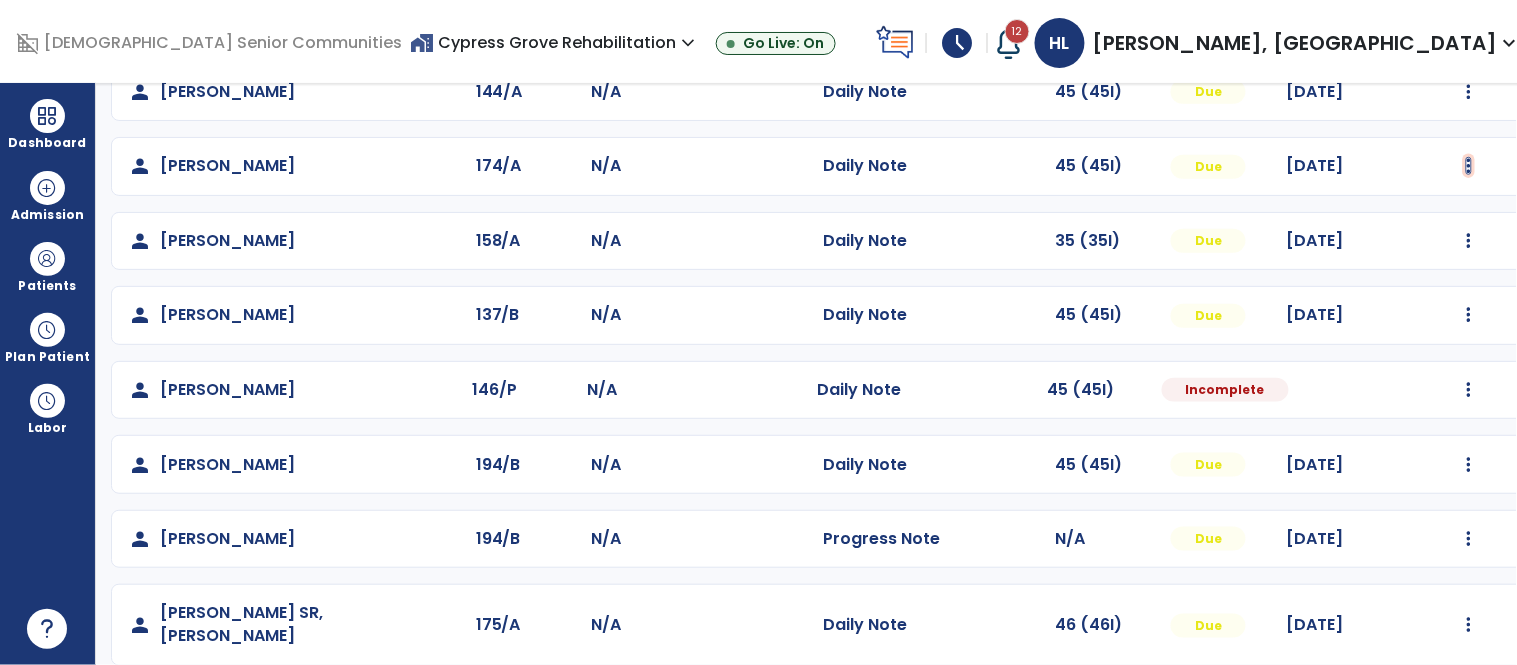 click at bounding box center (1469, -132) 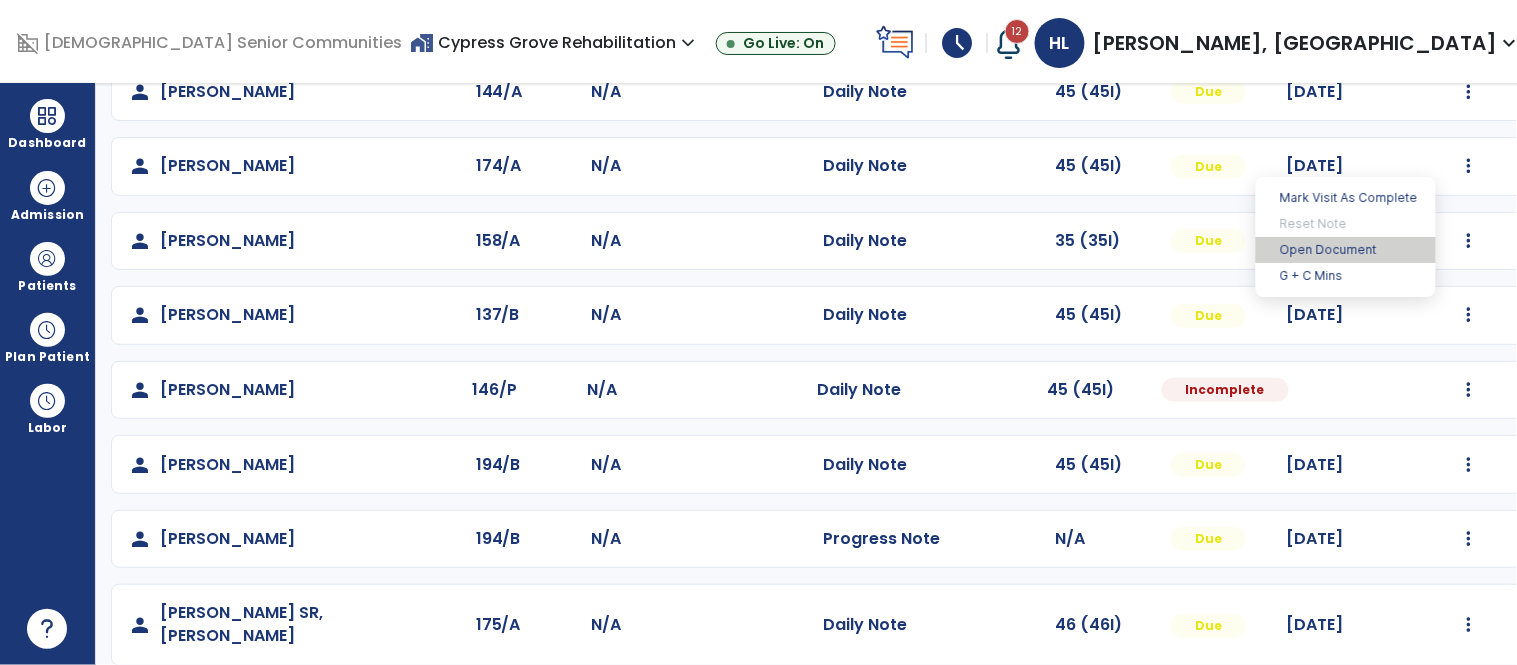 click on "Open Document" at bounding box center (1346, 250) 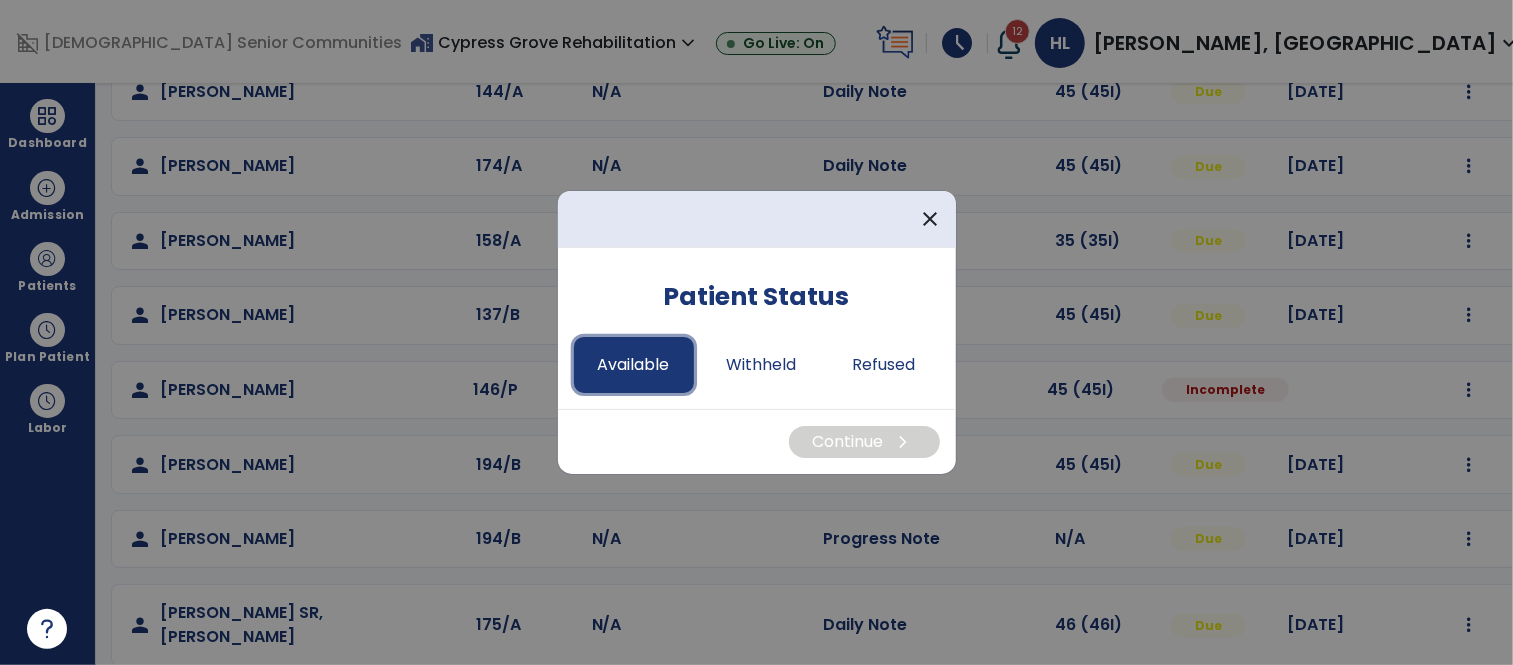 click on "Available" at bounding box center [634, 365] 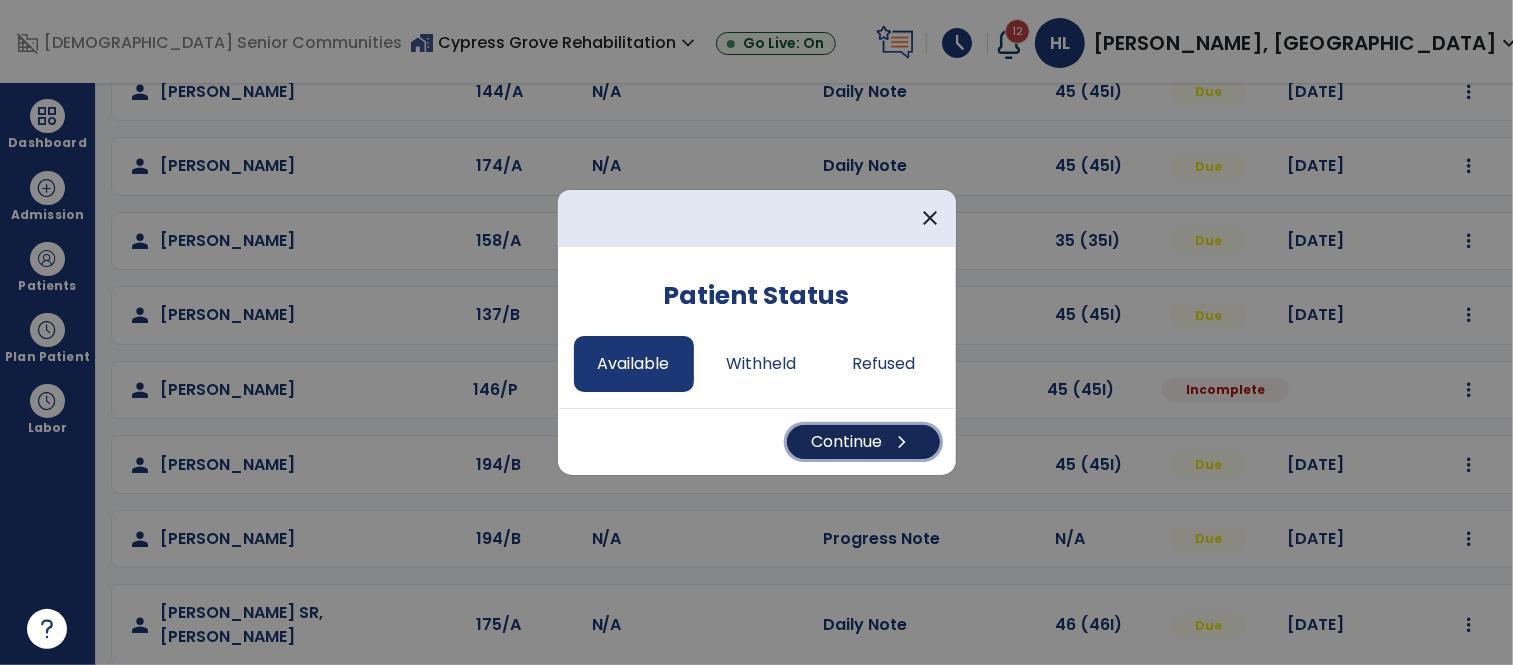 click on "chevron_right" at bounding box center (903, 442) 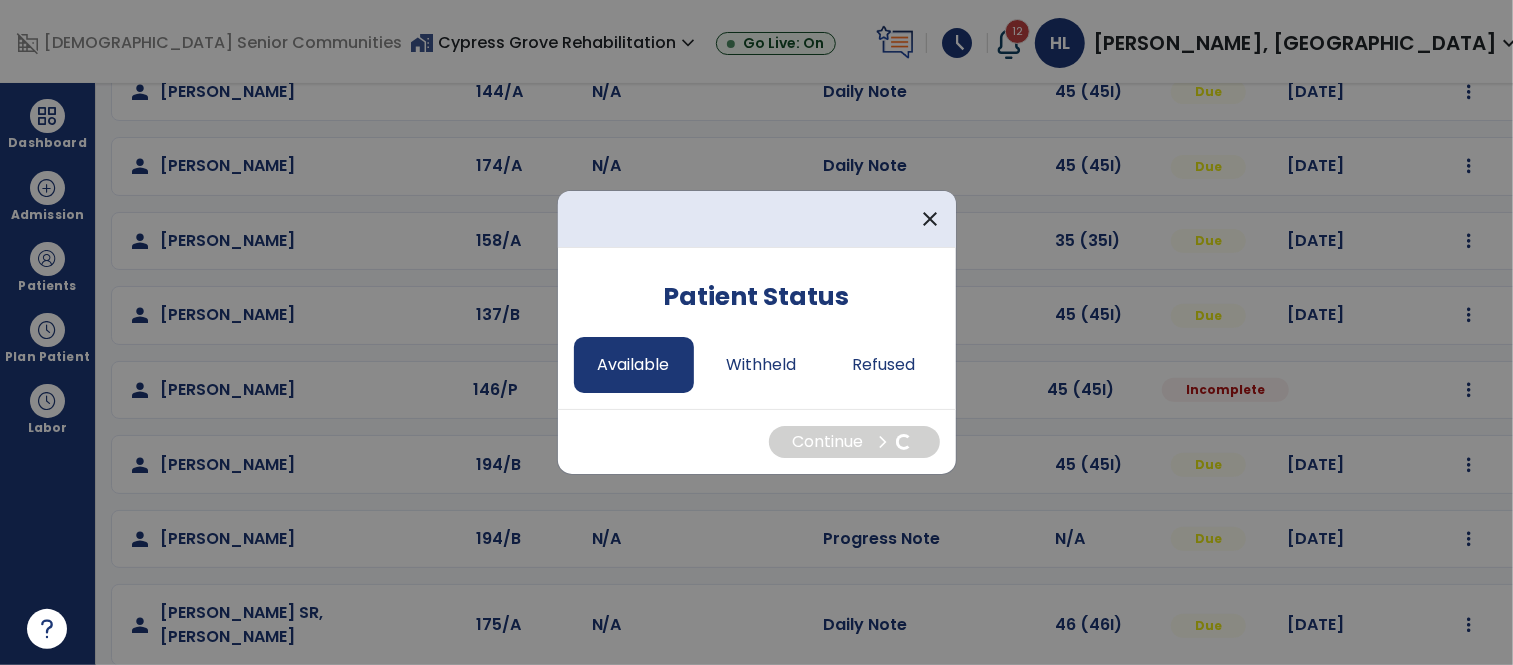 select on "*" 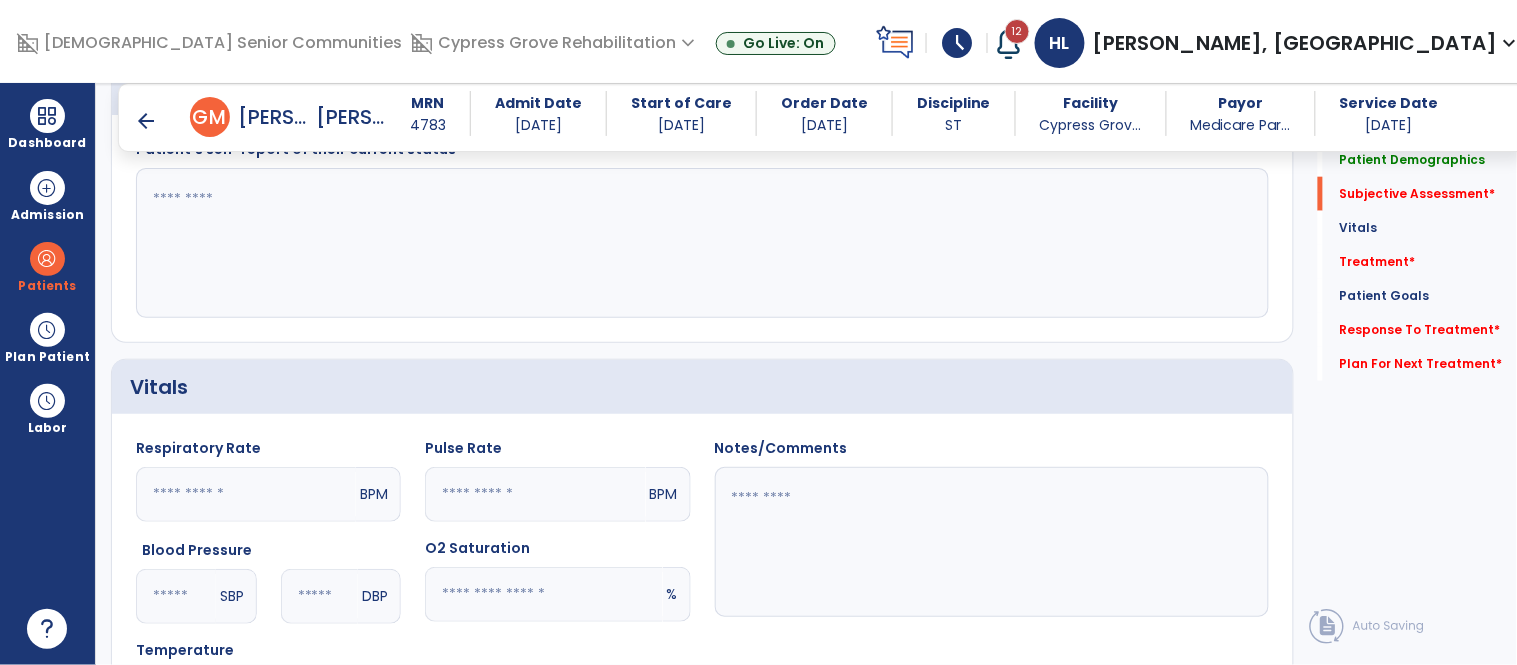 scroll, scrollTop: 516, scrollLeft: 0, axis: vertical 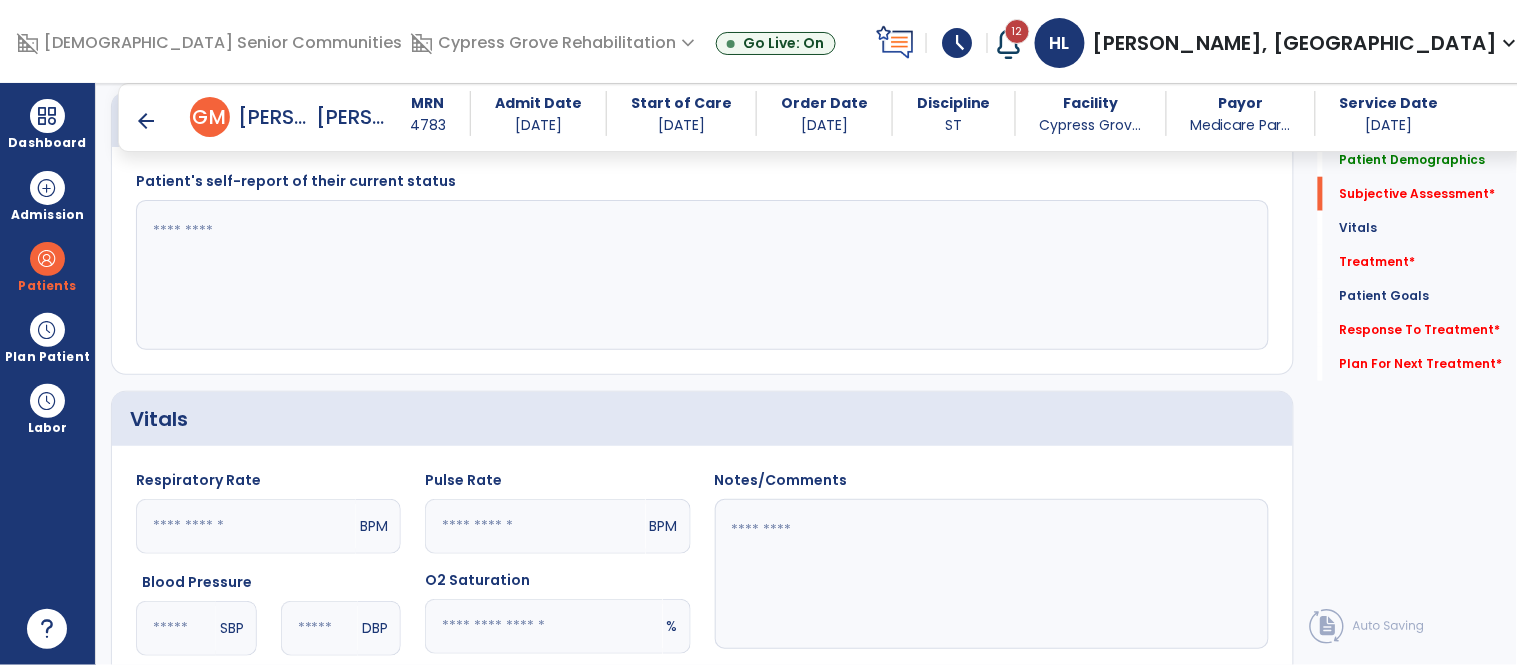 click 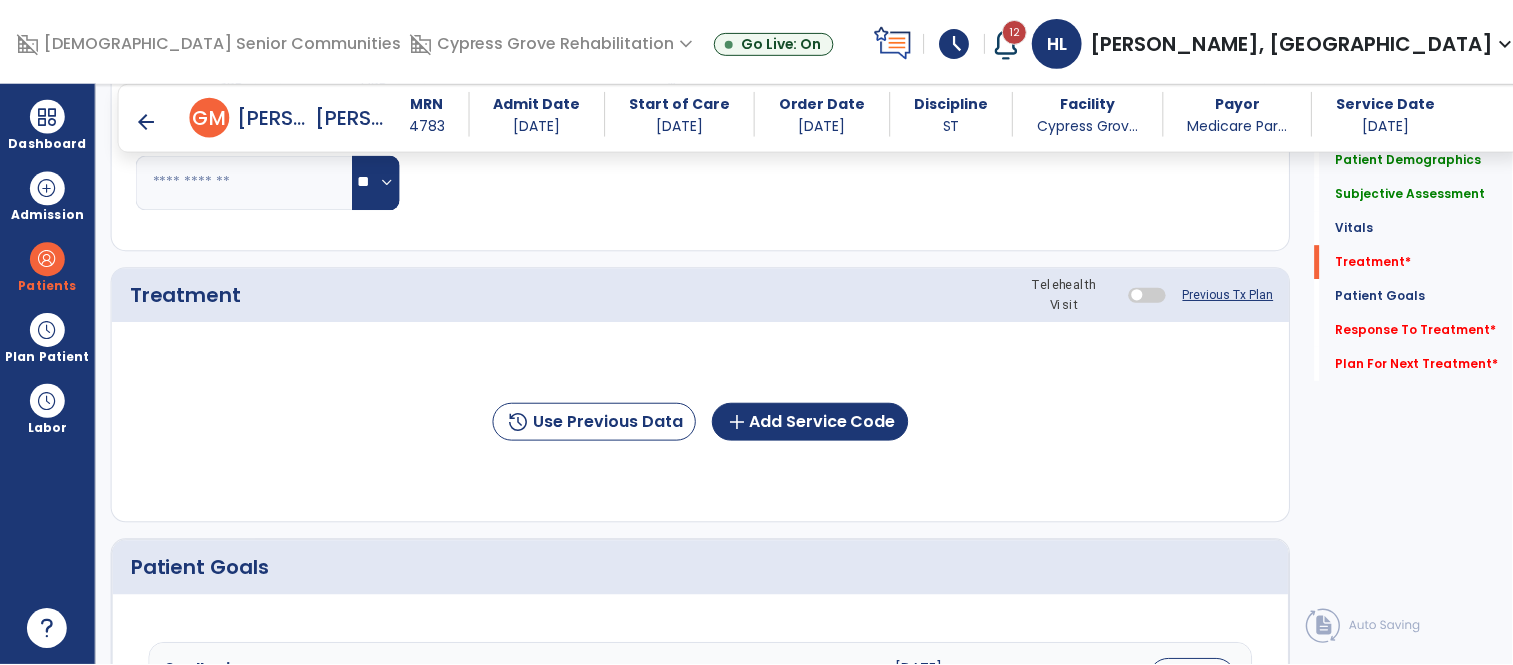 scroll, scrollTop: 1088, scrollLeft: 0, axis: vertical 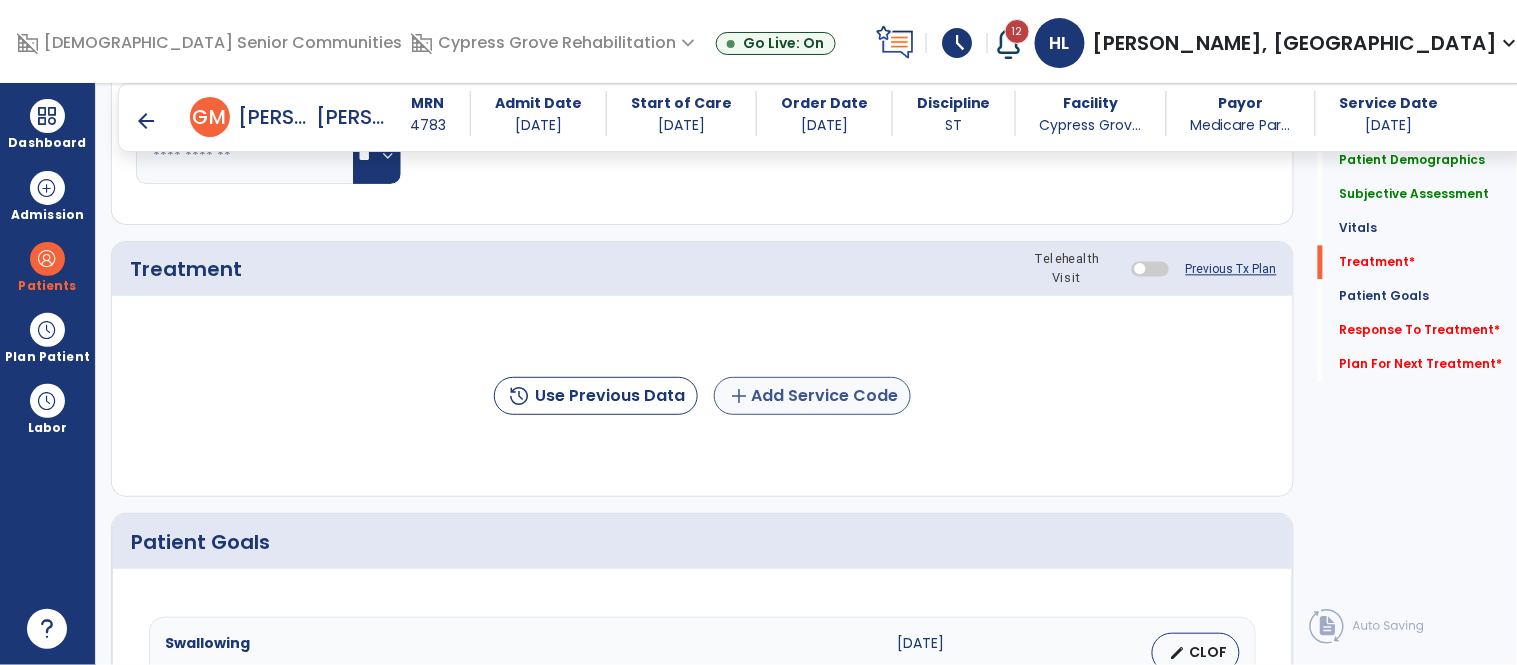 type on "**********" 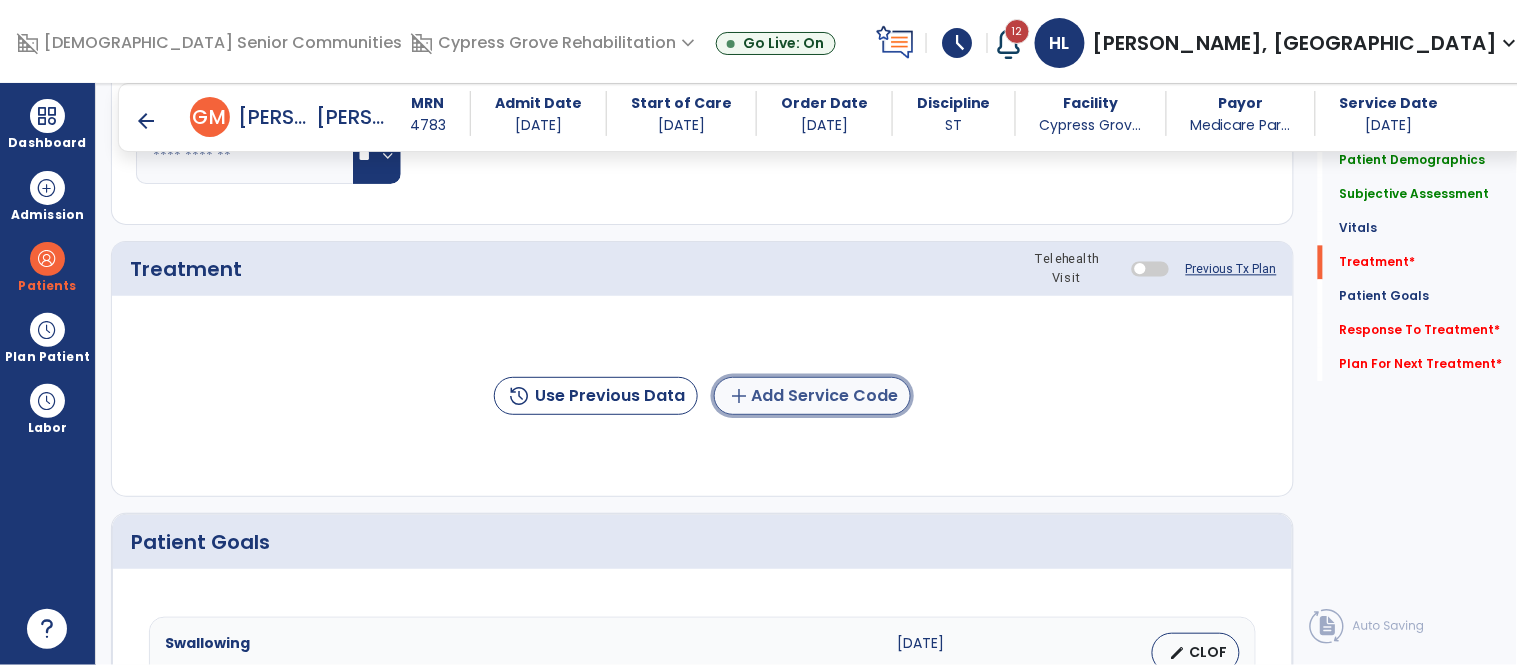 click on "add" 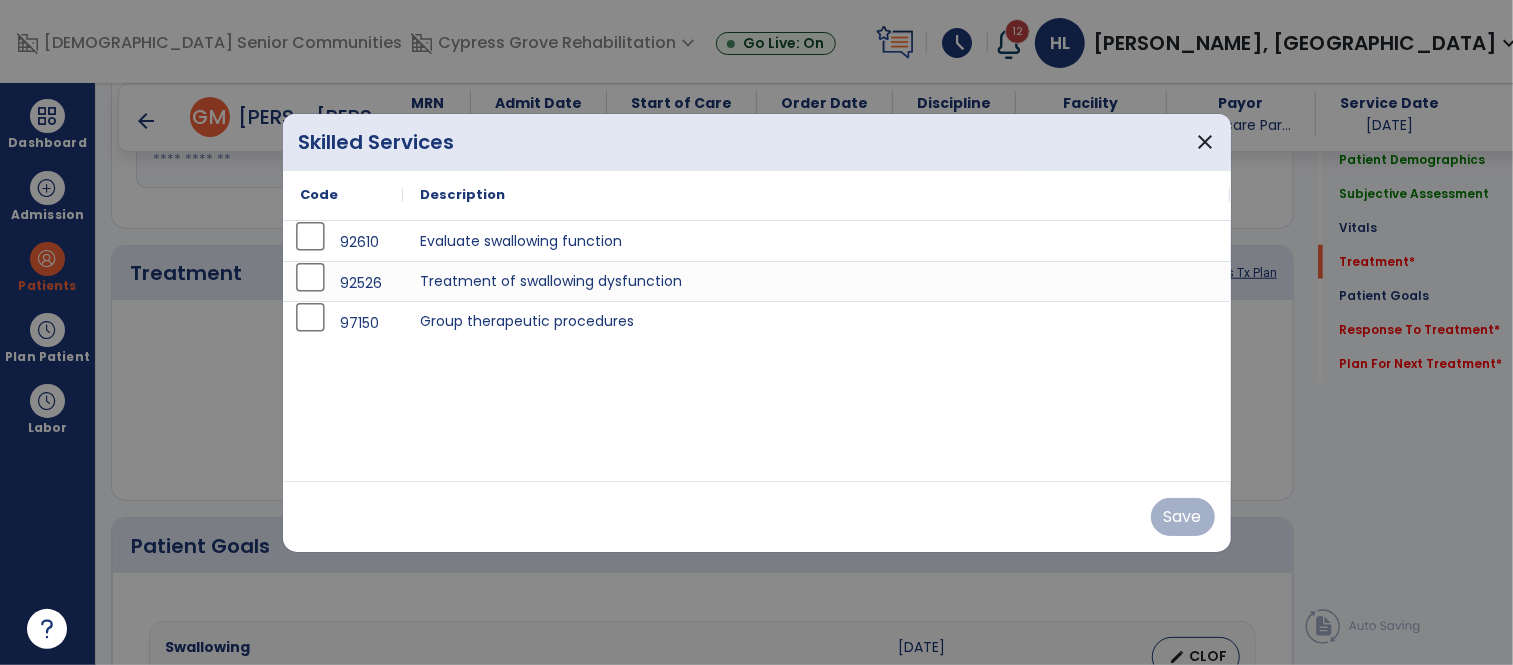 scroll, scrollTop: 1088, scrollLeft: 0, axis: vertical 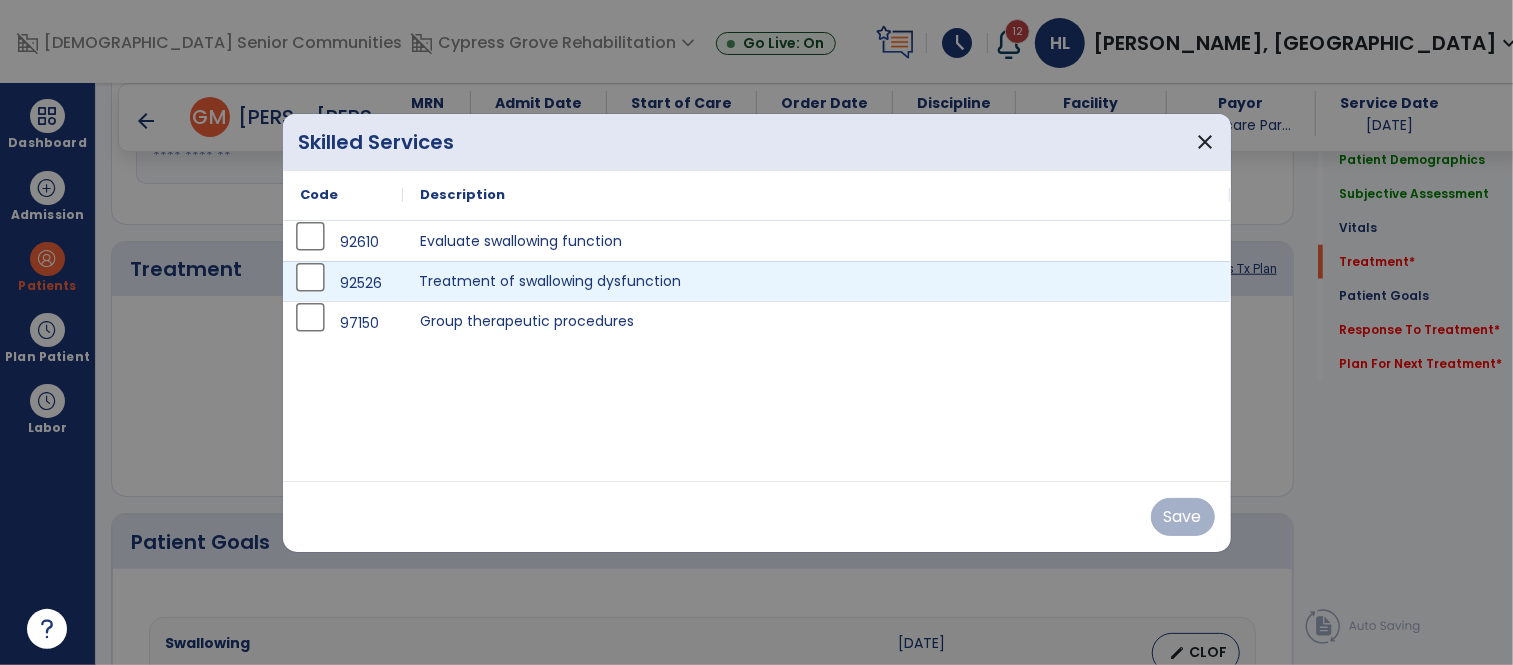 click on "Treatment of swallowing dysfunction" at bounding box center (817, 281) 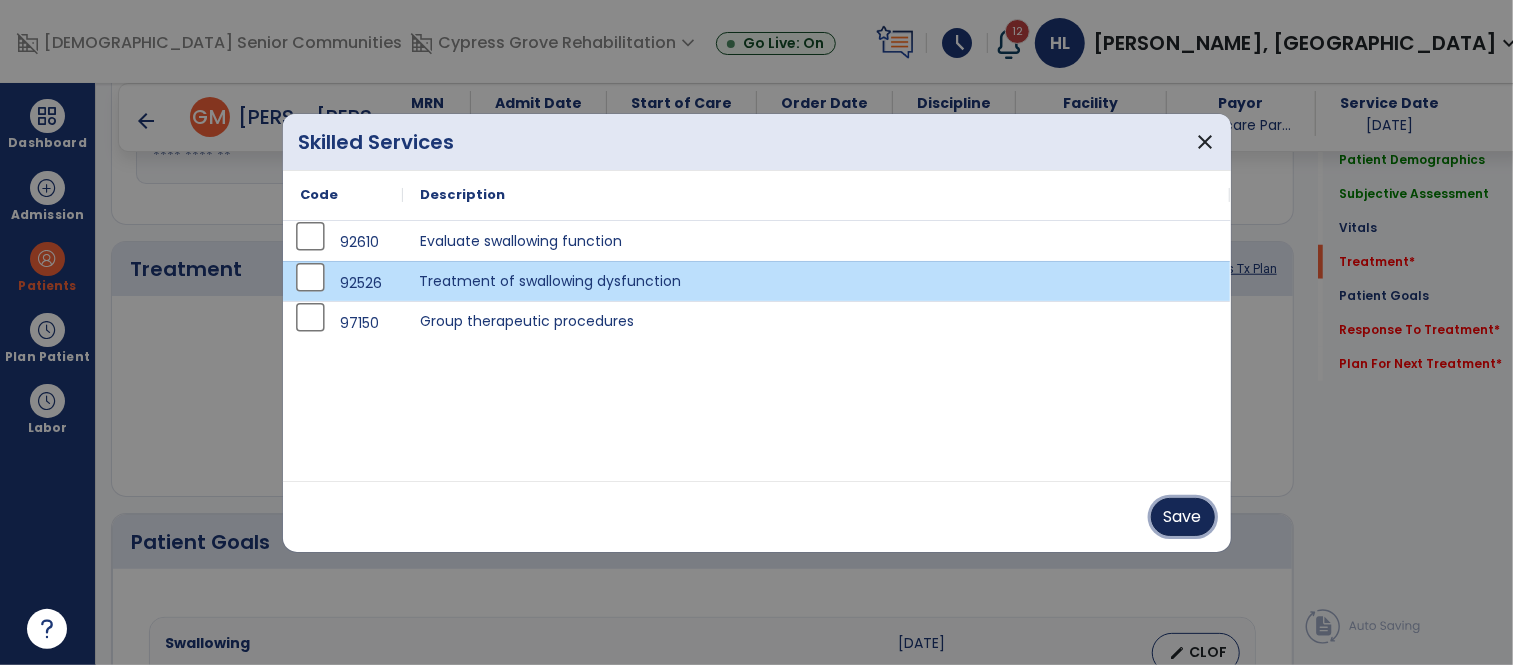 click on "Save" at bounding box center (1183, 517) 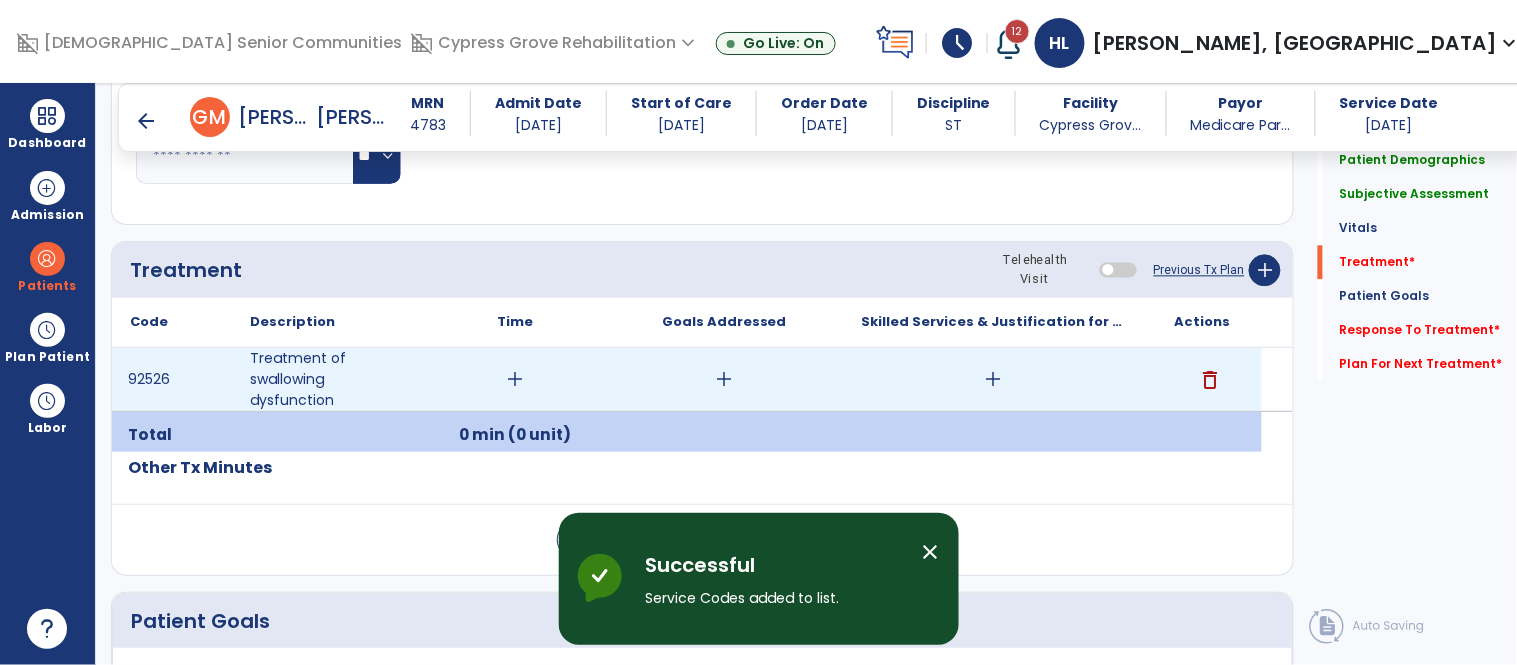 click on "add" at bounding box center [515, 379] 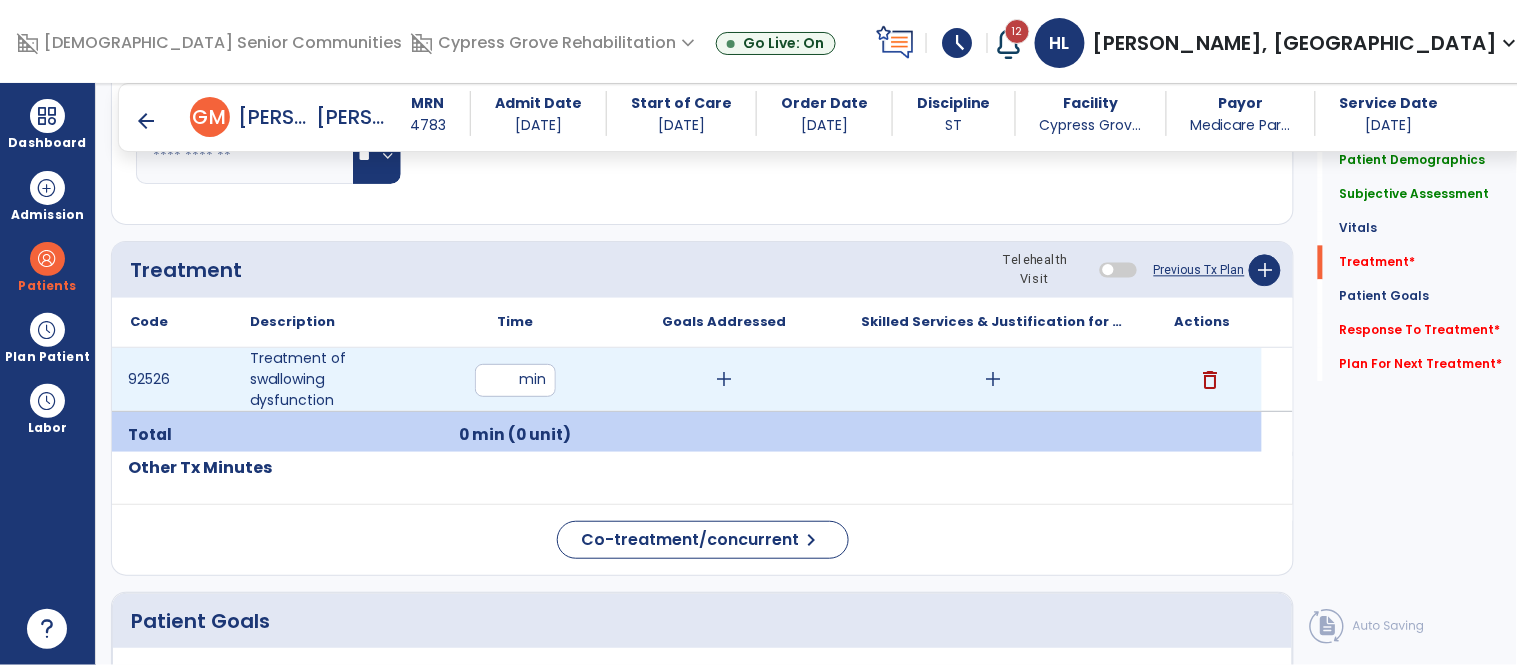 type on "**" 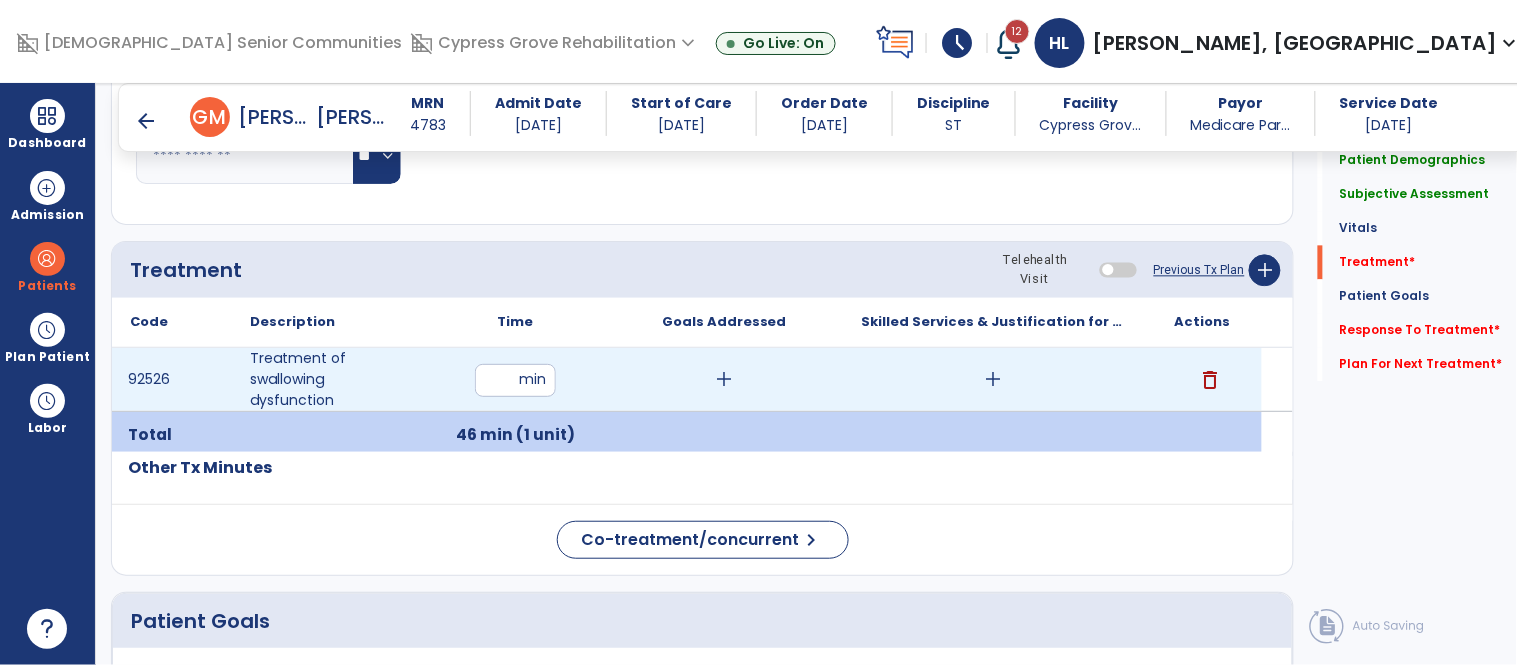 click on "add" at bounding box center (724, 379) 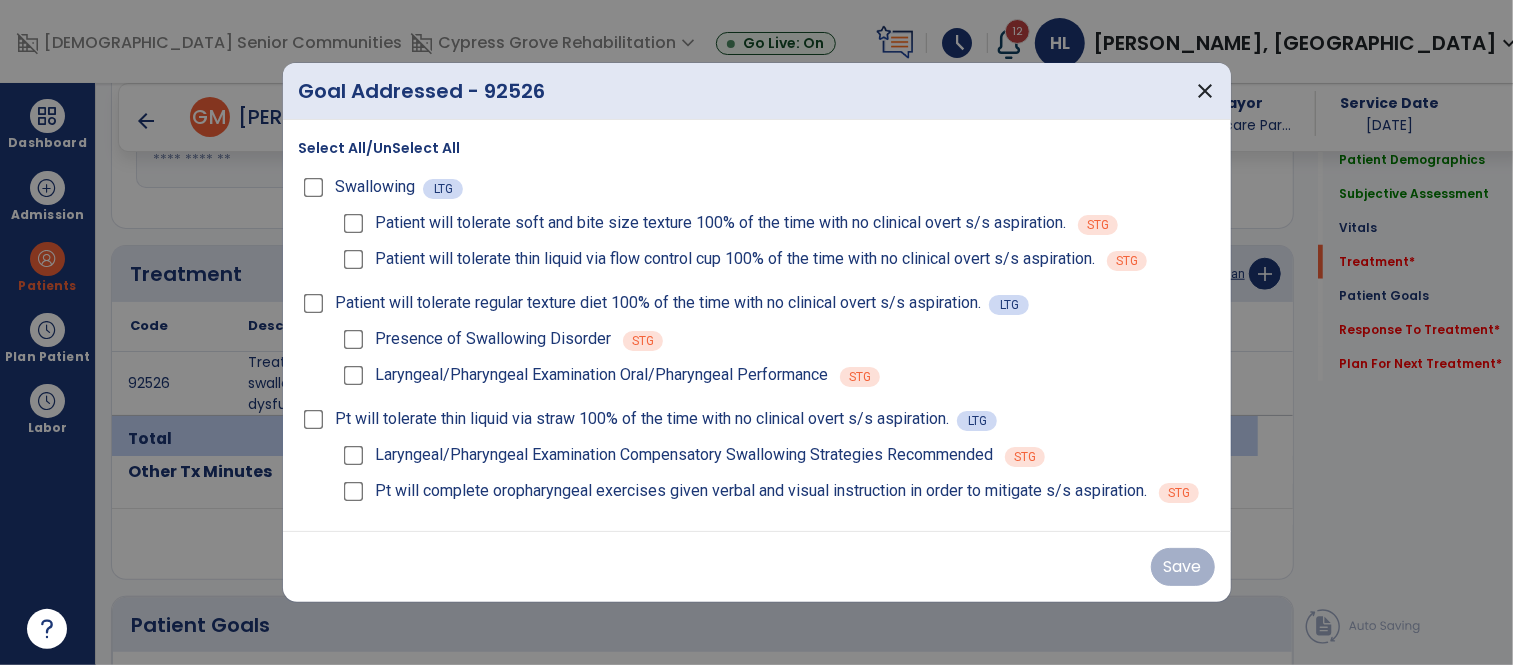 scroll, scrollTop: 1088, scrollLeft: 0, axis: vertical 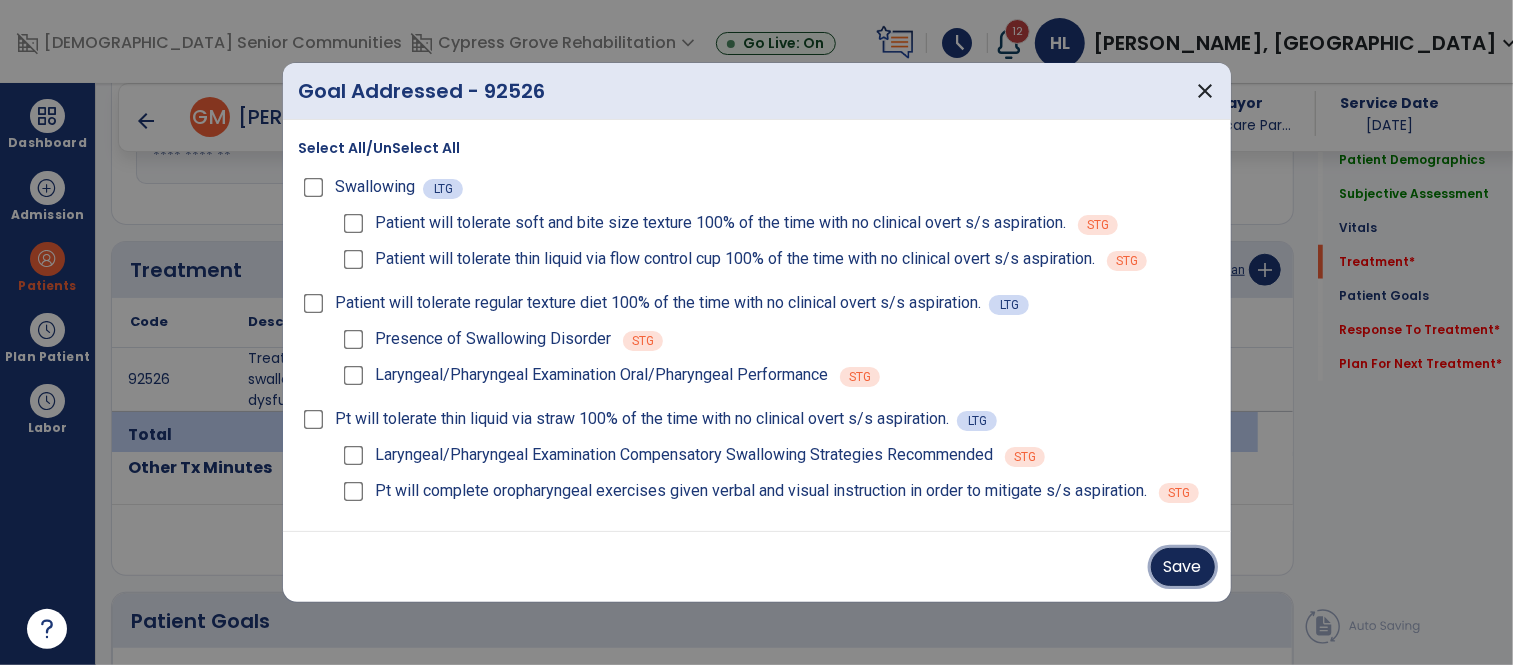 click on "Save" at bounding box center (1183, 567) 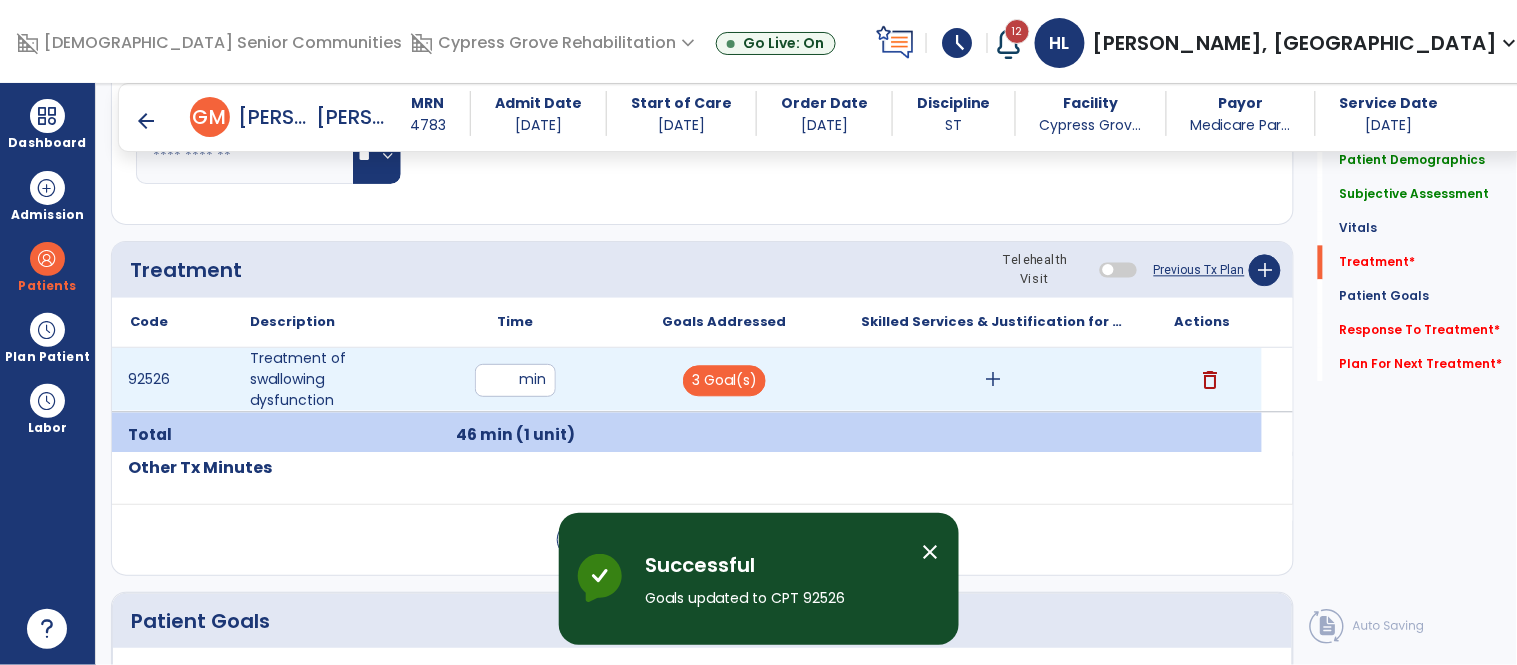 click on "add" at bounding box center [993, 379] 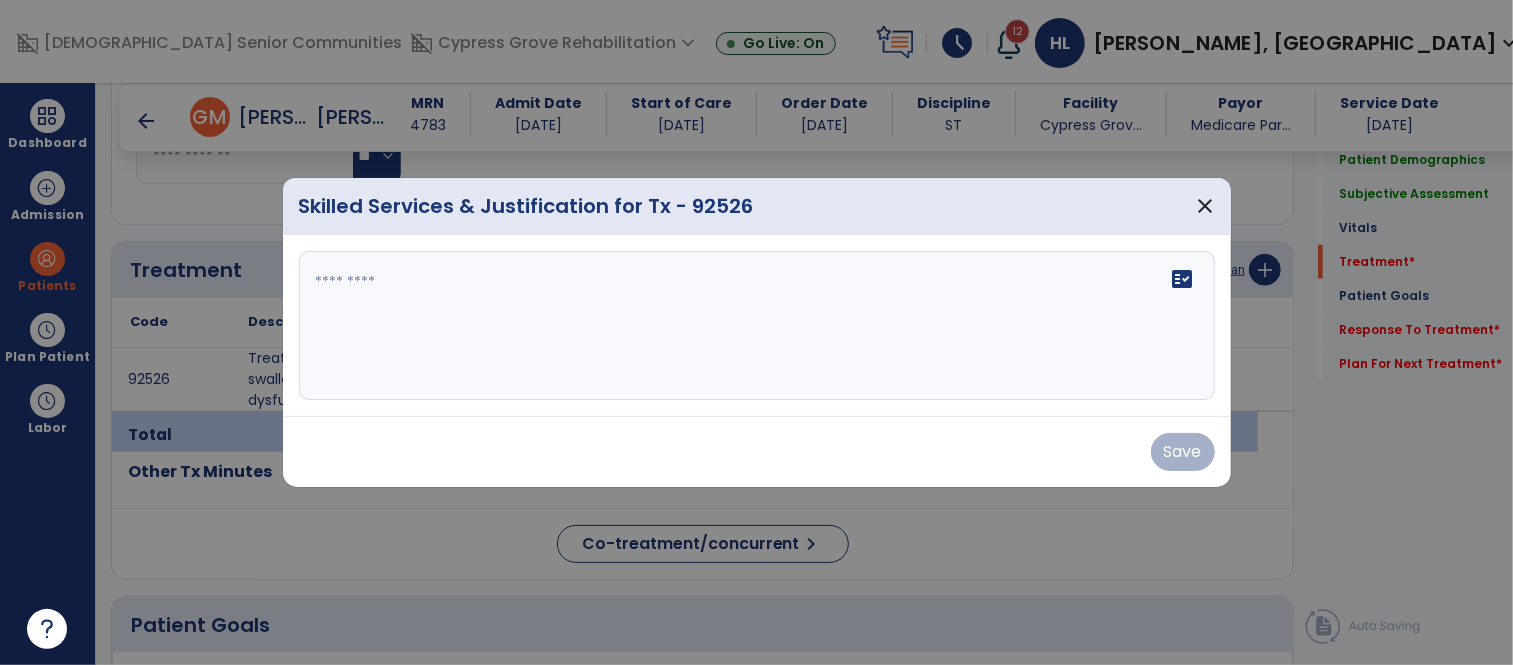 scroll, scrollTop: 1088, scrollLeft: 0, axis: vertical 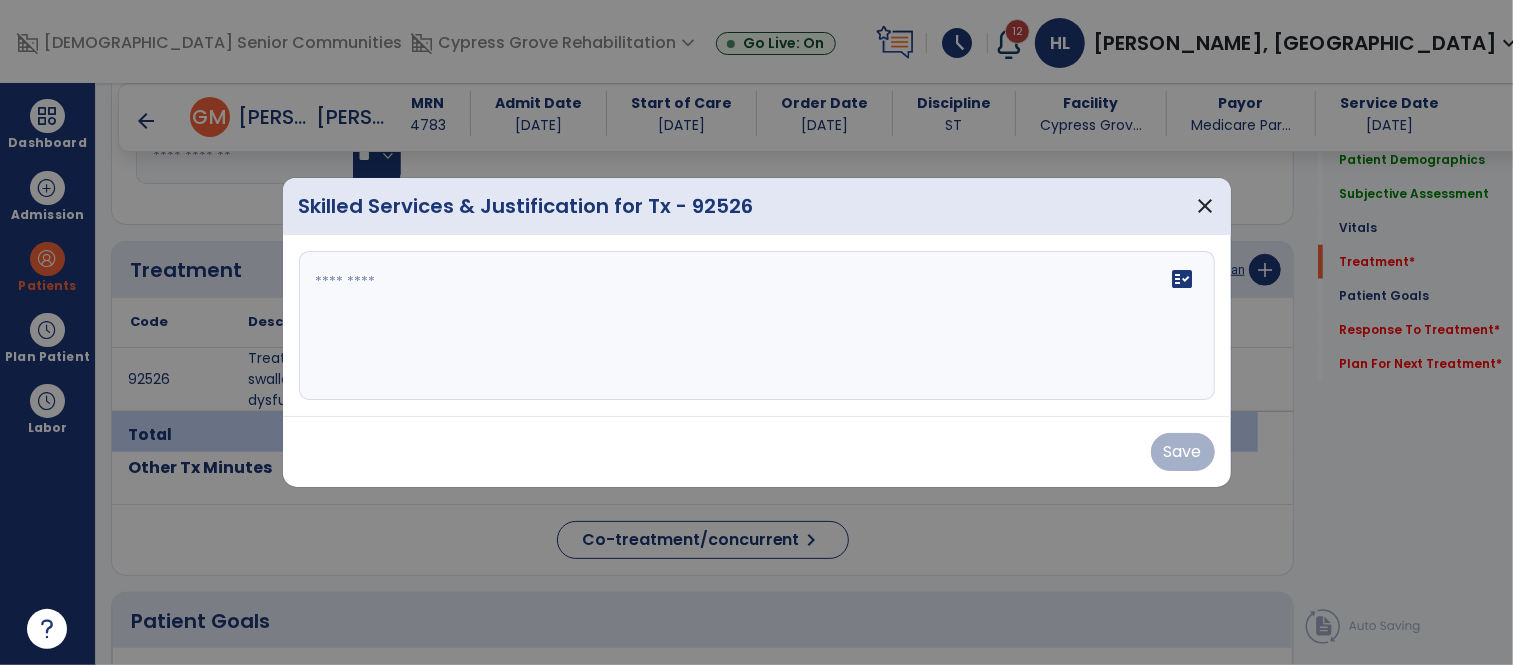 click on "fact_check" at bounding box center [757, 326] 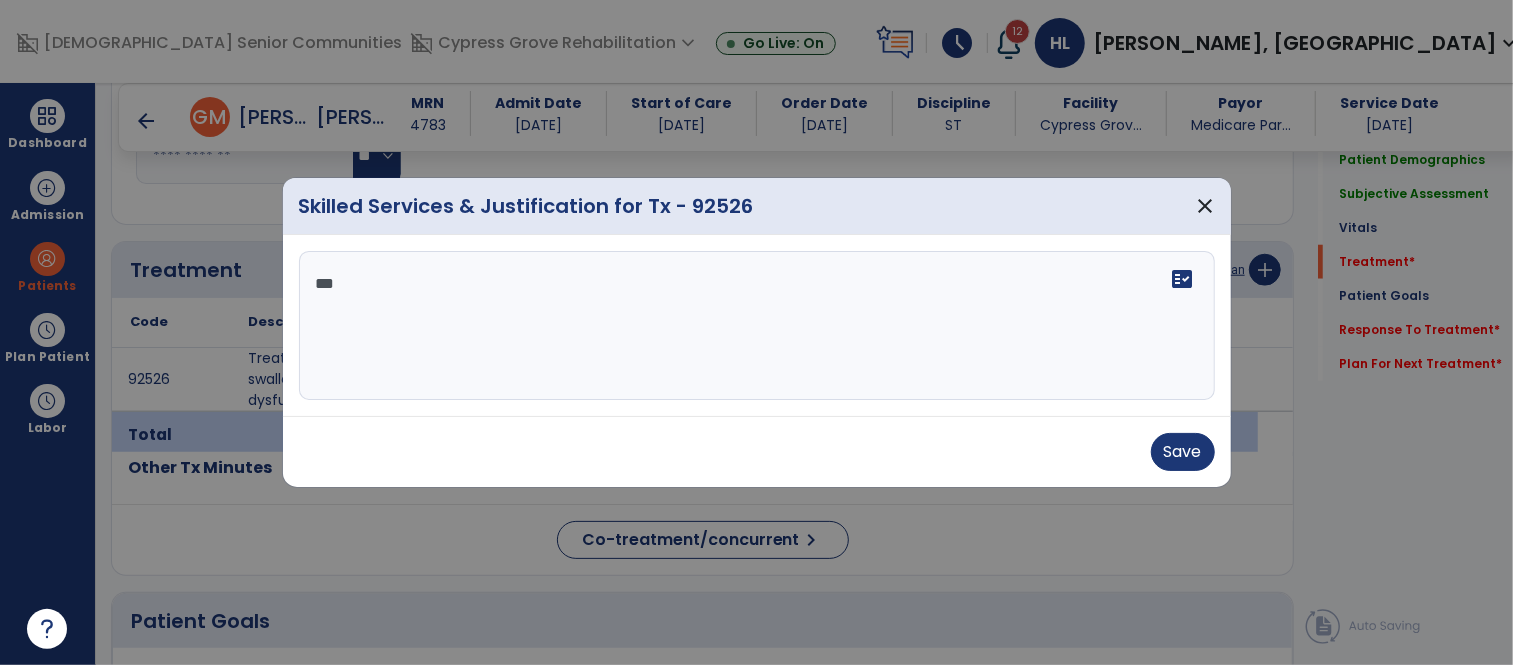 scroll, scrollTop: 0, scrollLeft: 0, axis: both 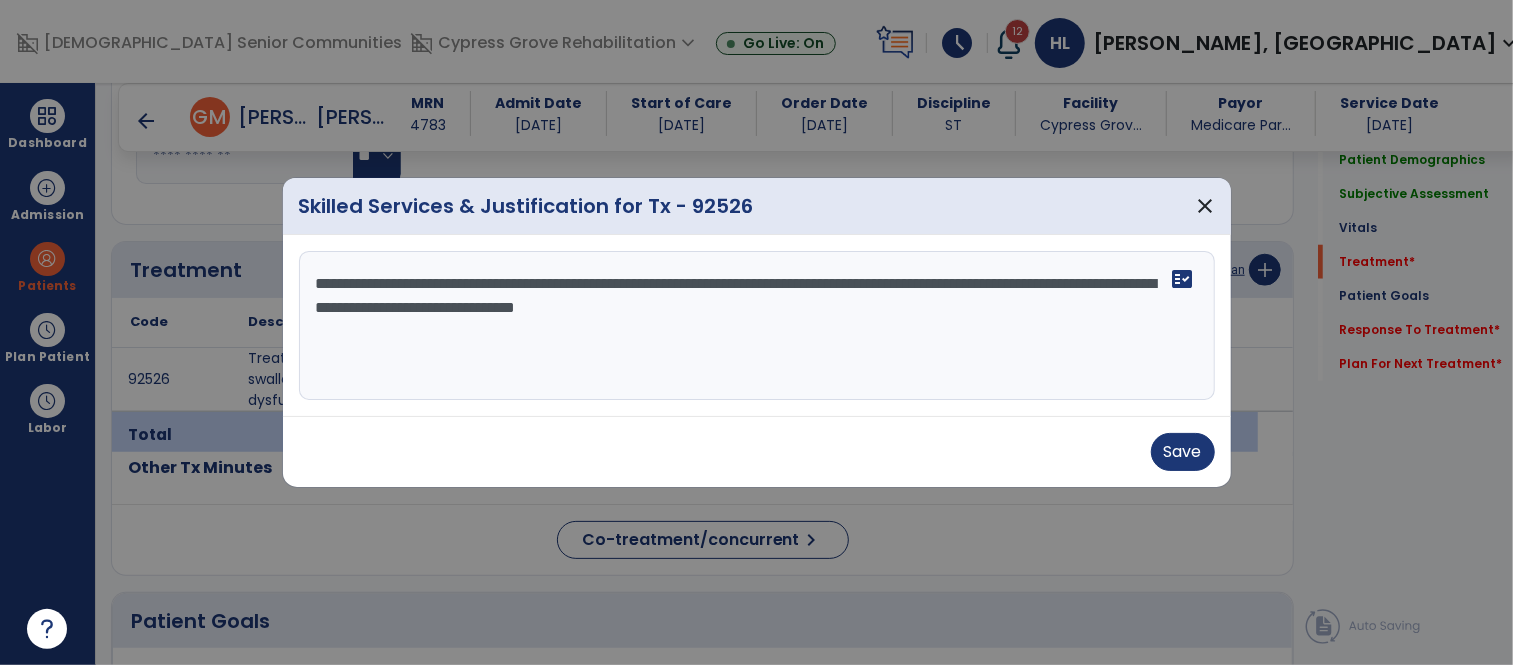 click on "**********" at bounding box center [757, 326] 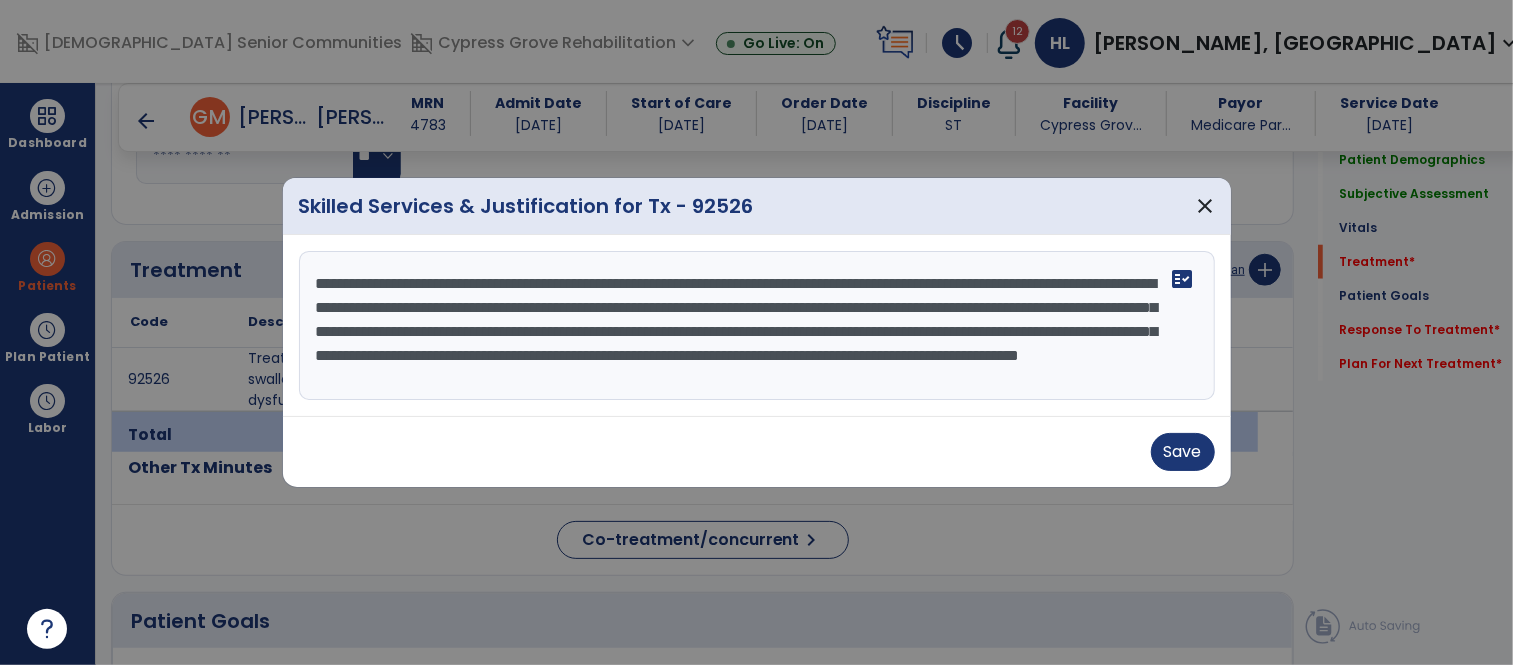 scroll, scrollTop: 14, scrollLeft: 0, axis: vertical 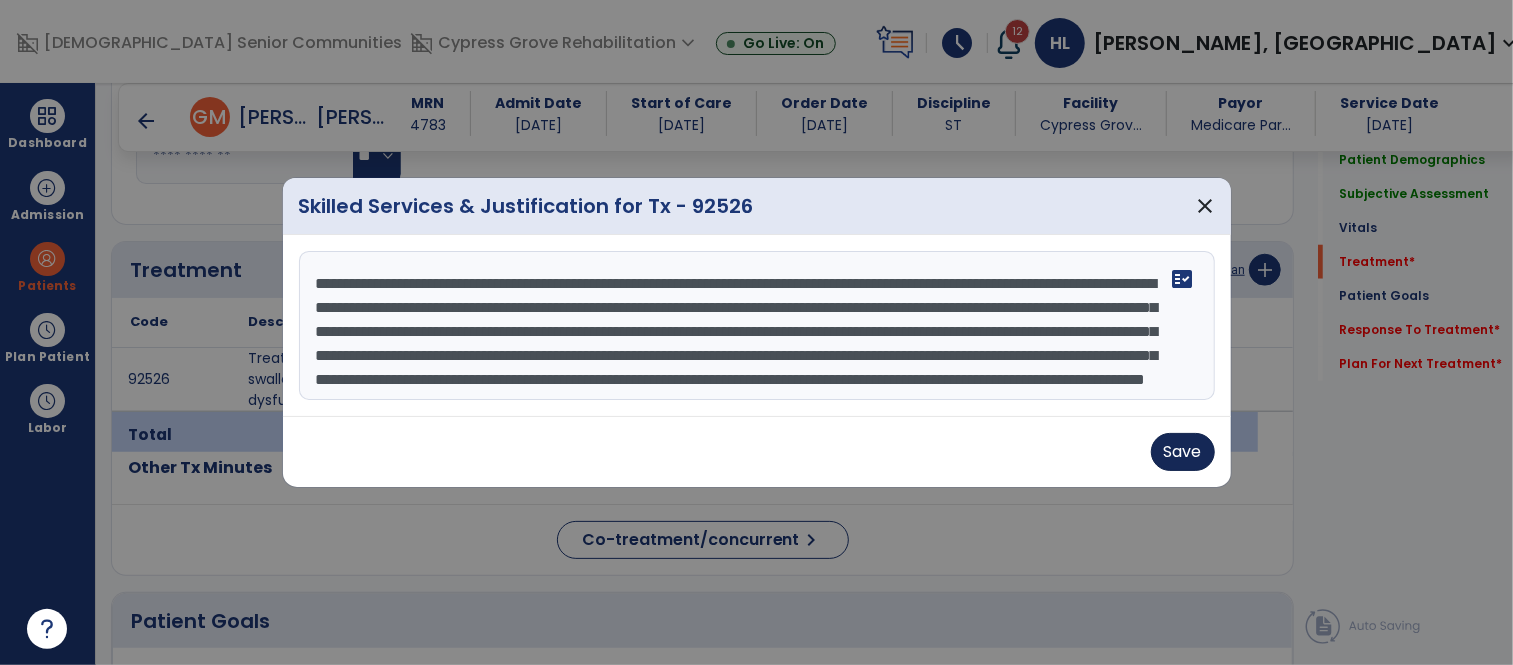 type on "**********" 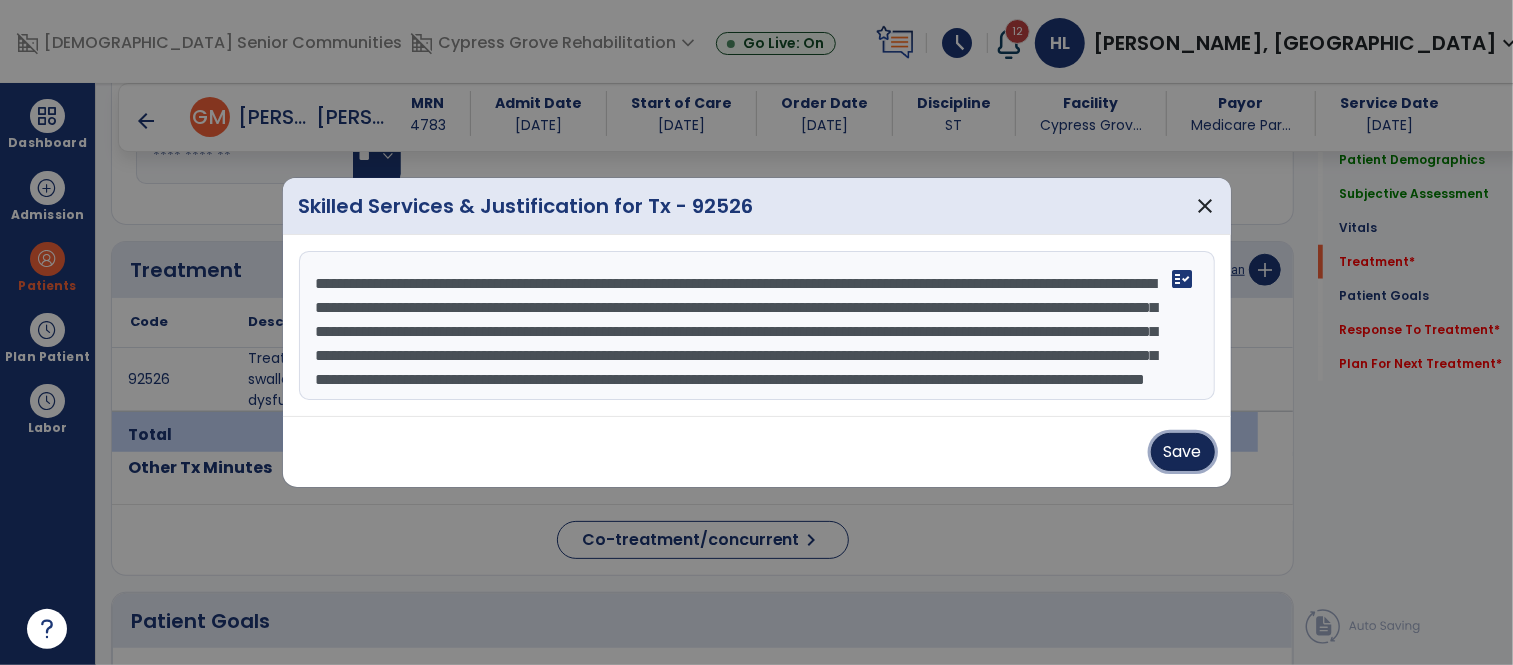 click on "Save" at bounding box center [1183, 452] 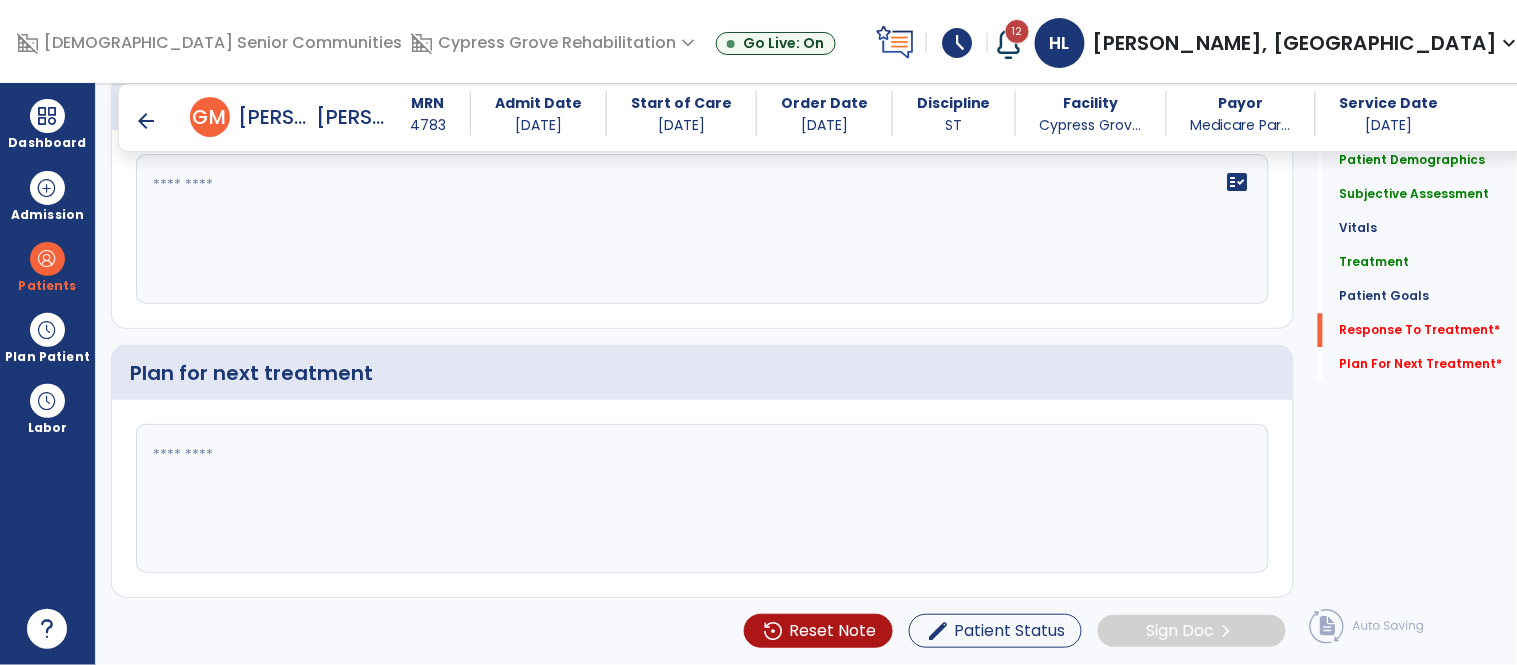 scroll, scrollTop: 3273, scrollLeft: 0, axis: vertical 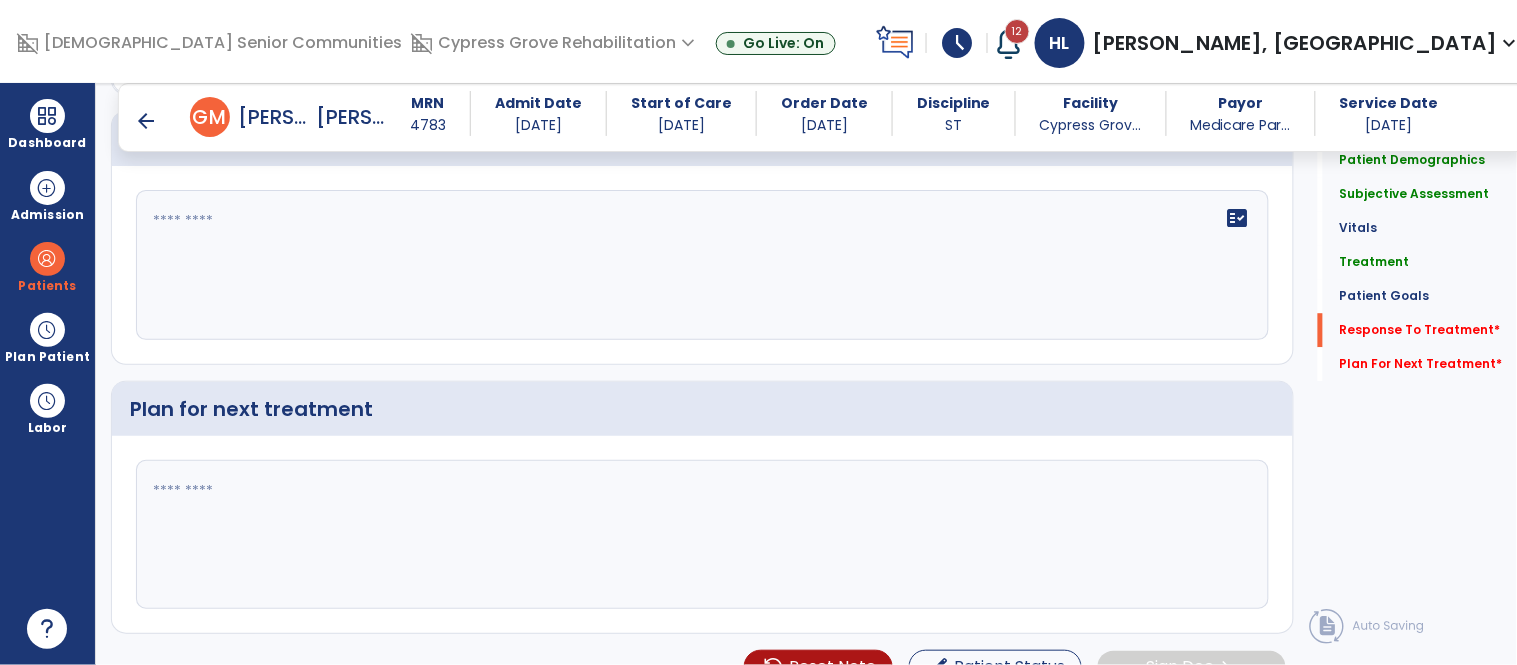 click on "Response to Treatment  fact_check" 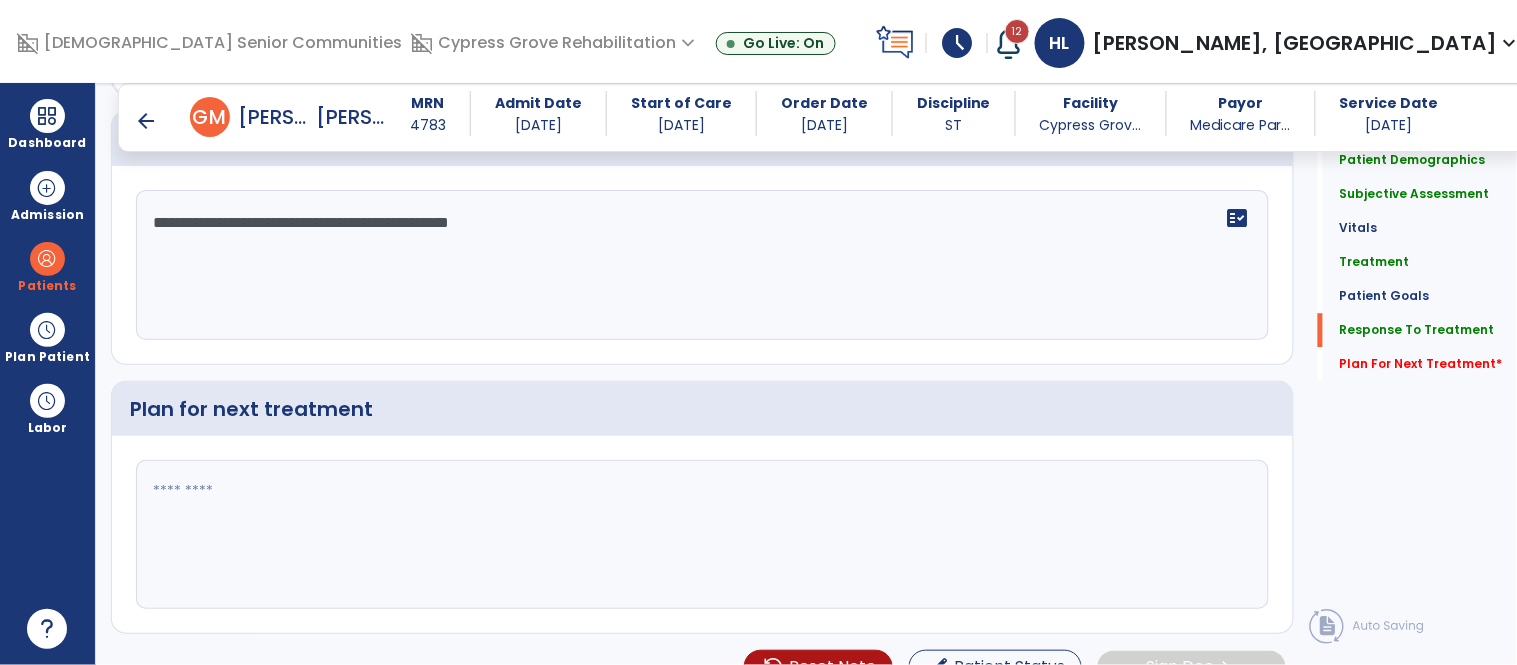 scroll, scrollTop: 3352, scrollLeft: 0, axis: vertical 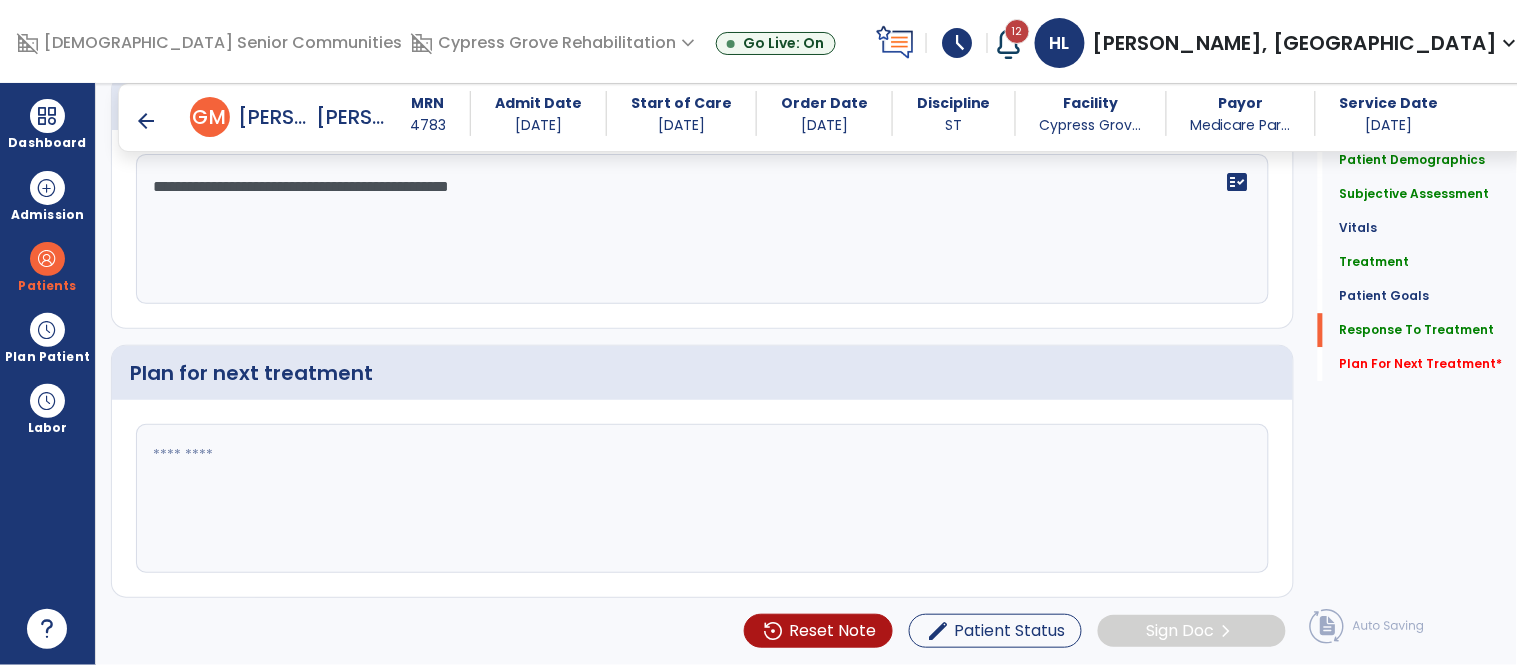 type on "**********" 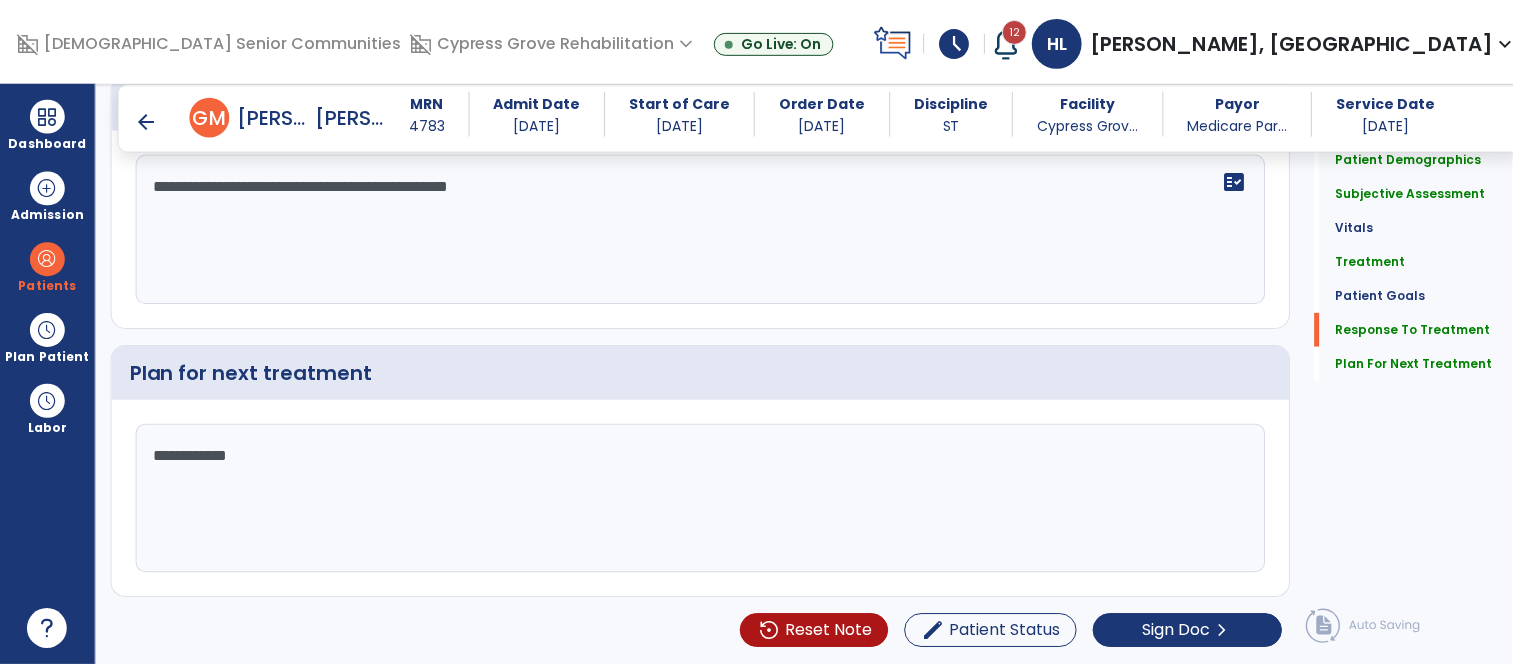 scroll, scrollTop: 3352, scrollLeft: 0, axis: vertical 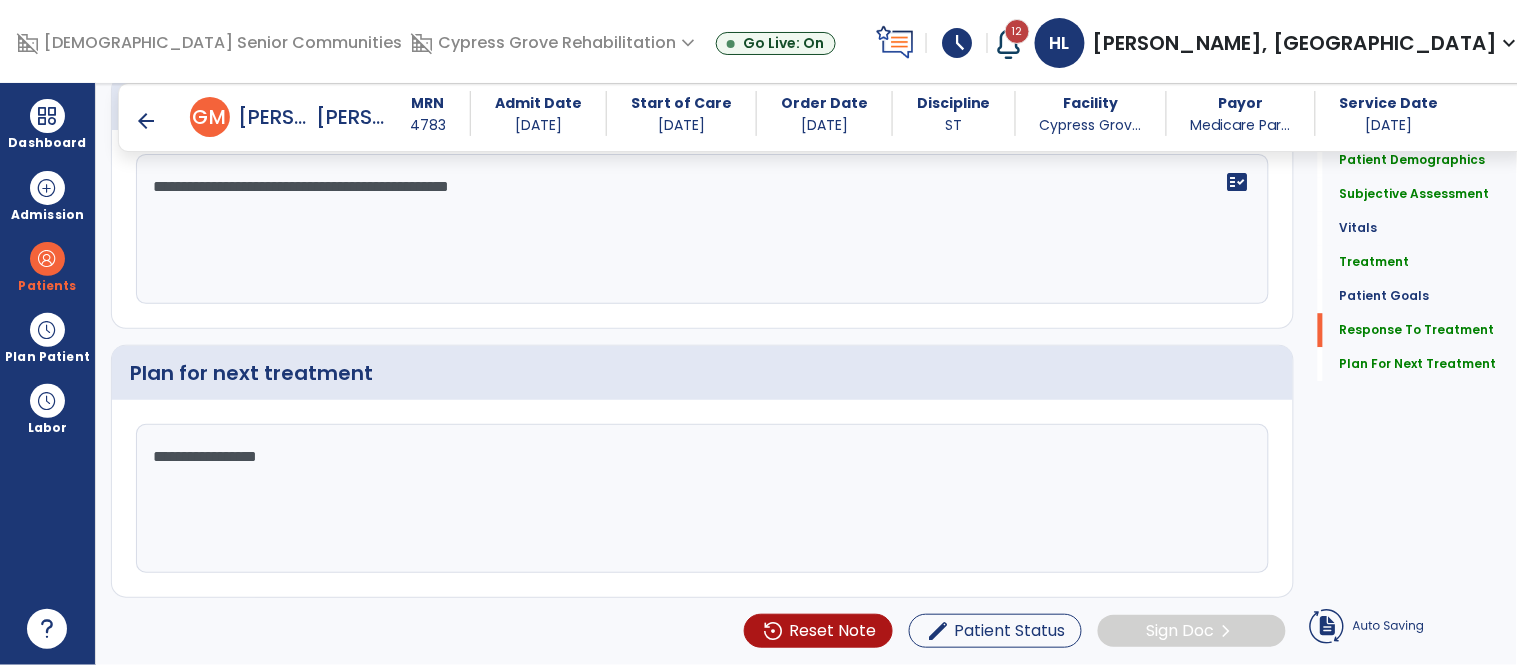 type on "**********" 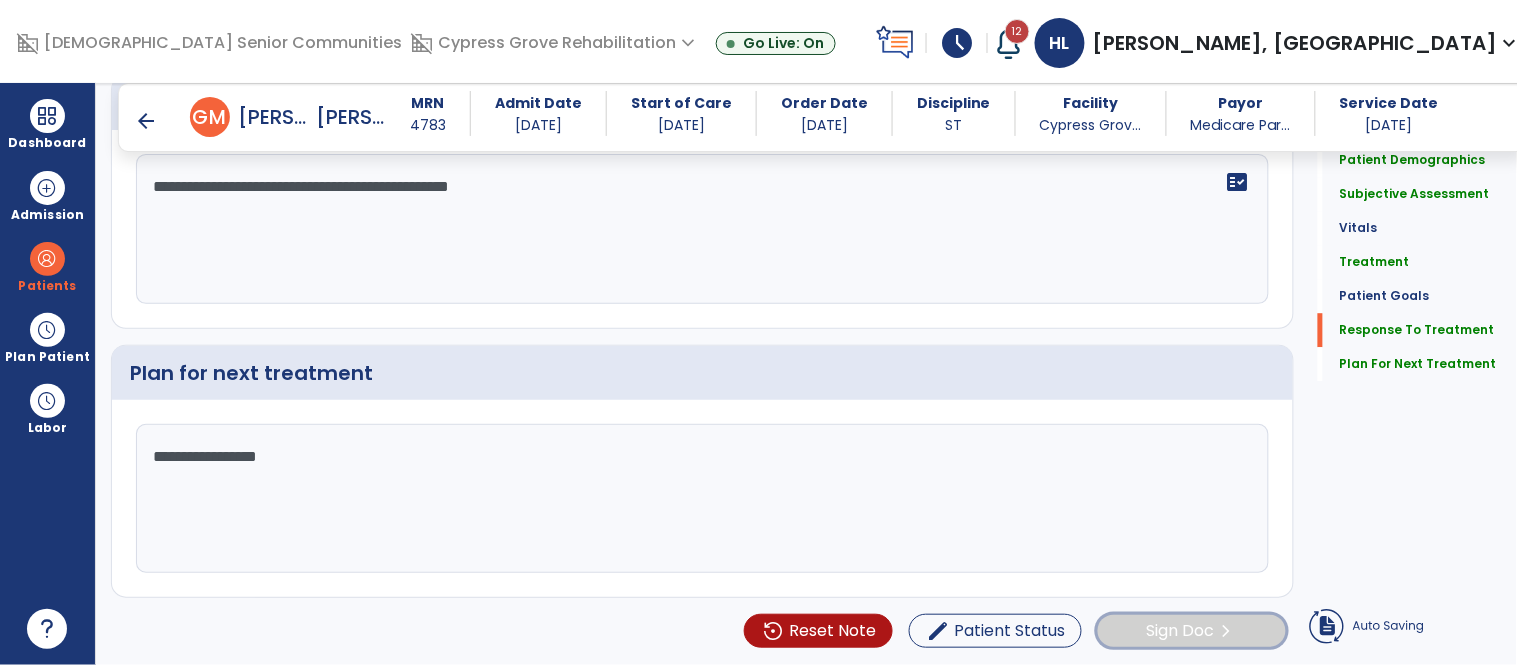 click on "chevron_right" 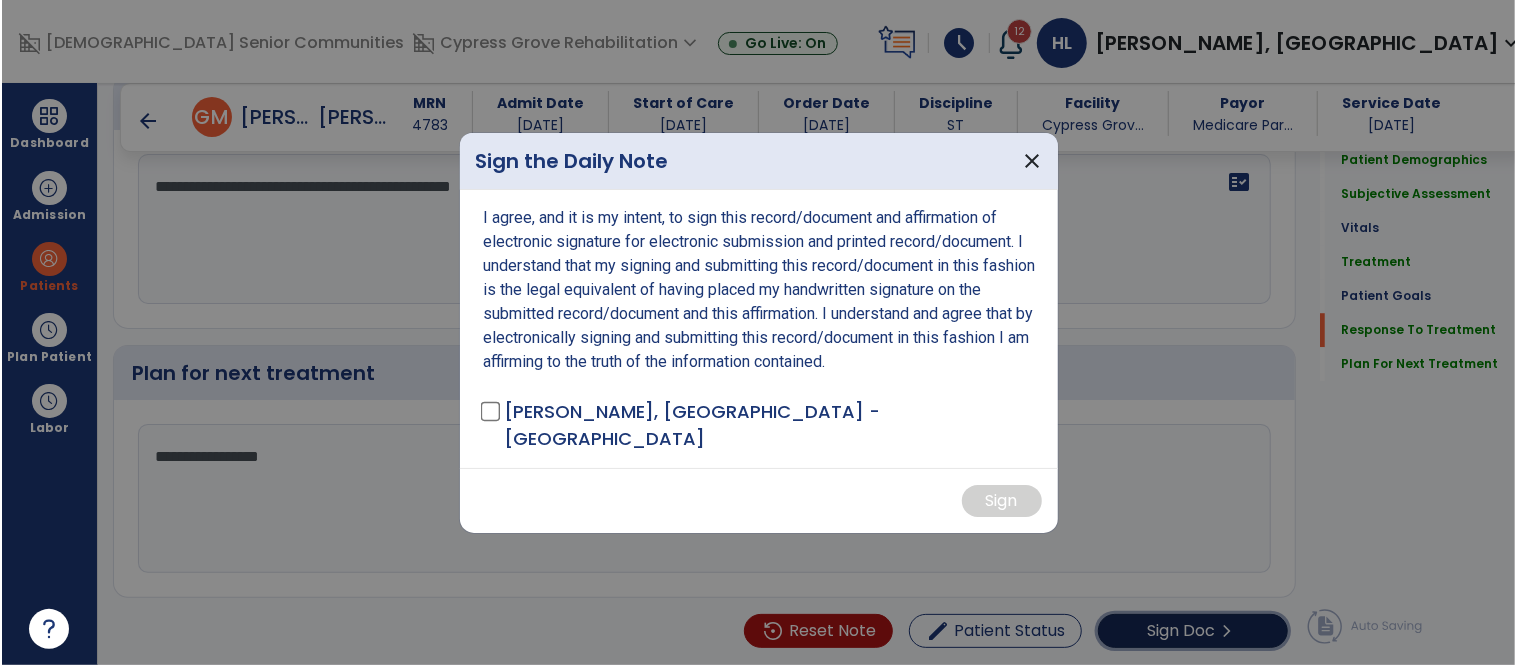 scroll, scrollTop: 3352, scrollLeft: 0, axis: vertical 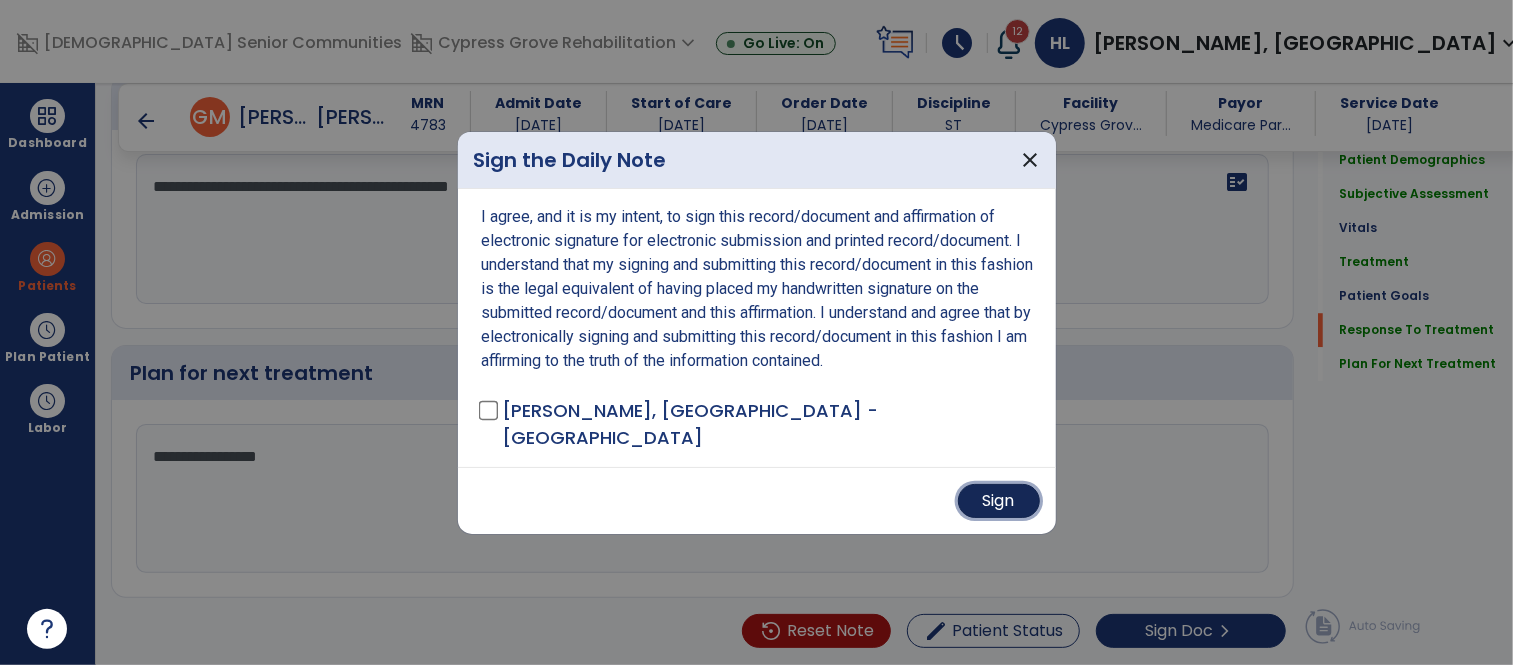 click on "Sign" at bounding box center [999, 501] 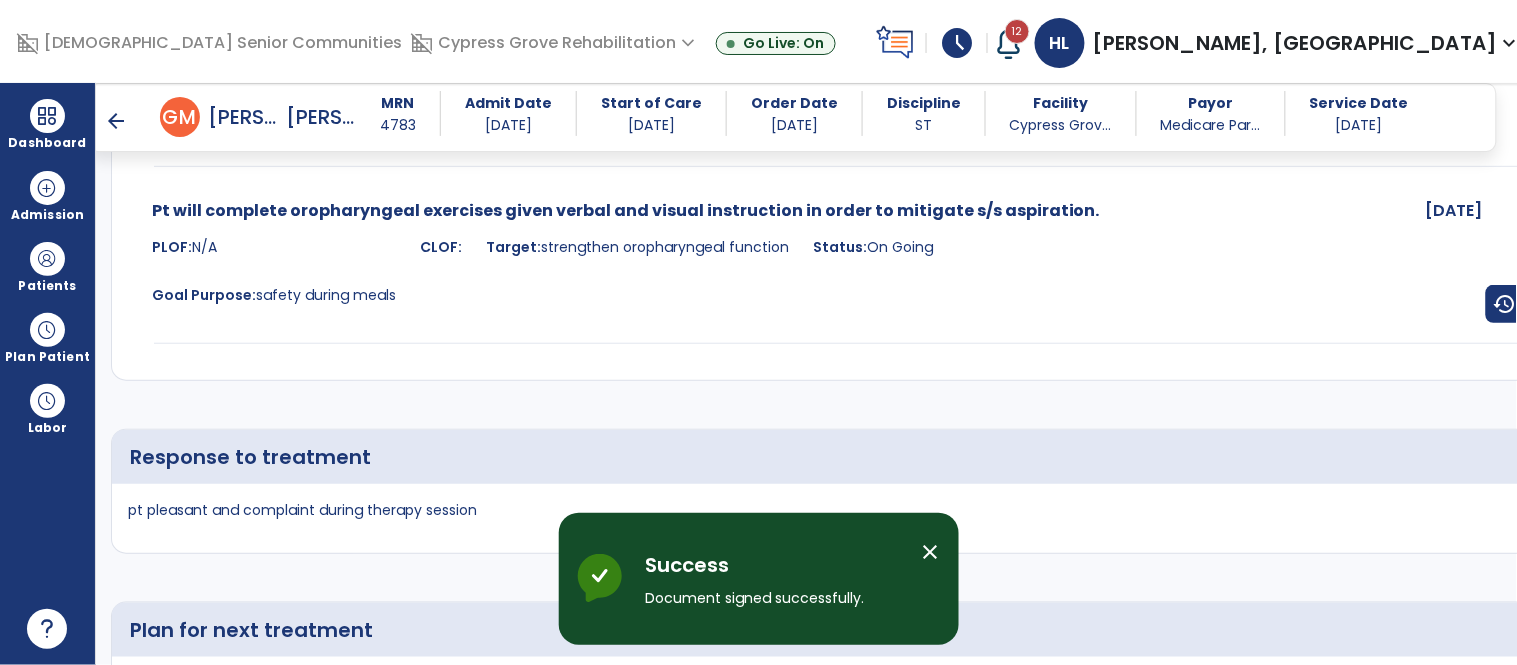 scroll, scrollTop: 4683, scrollLeft: 0, axis: vertical 